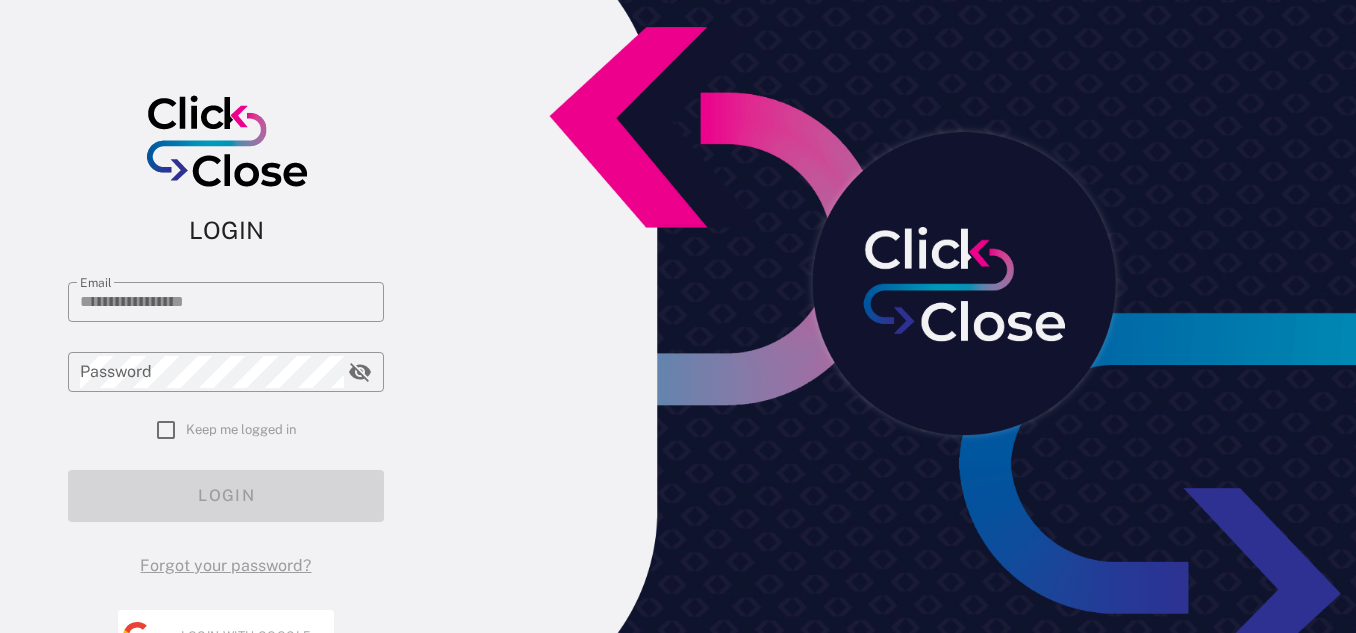 type on "**********" 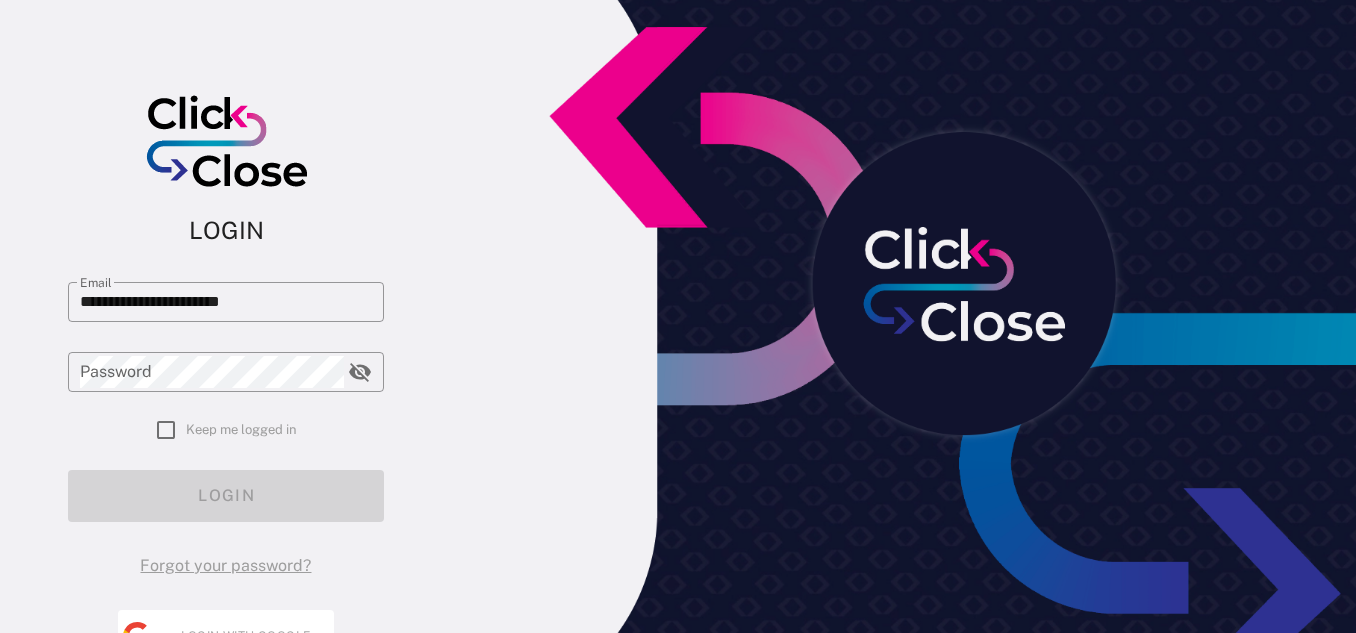 scroll, scrollTop: 0, scrollLeft: 0, axis: both 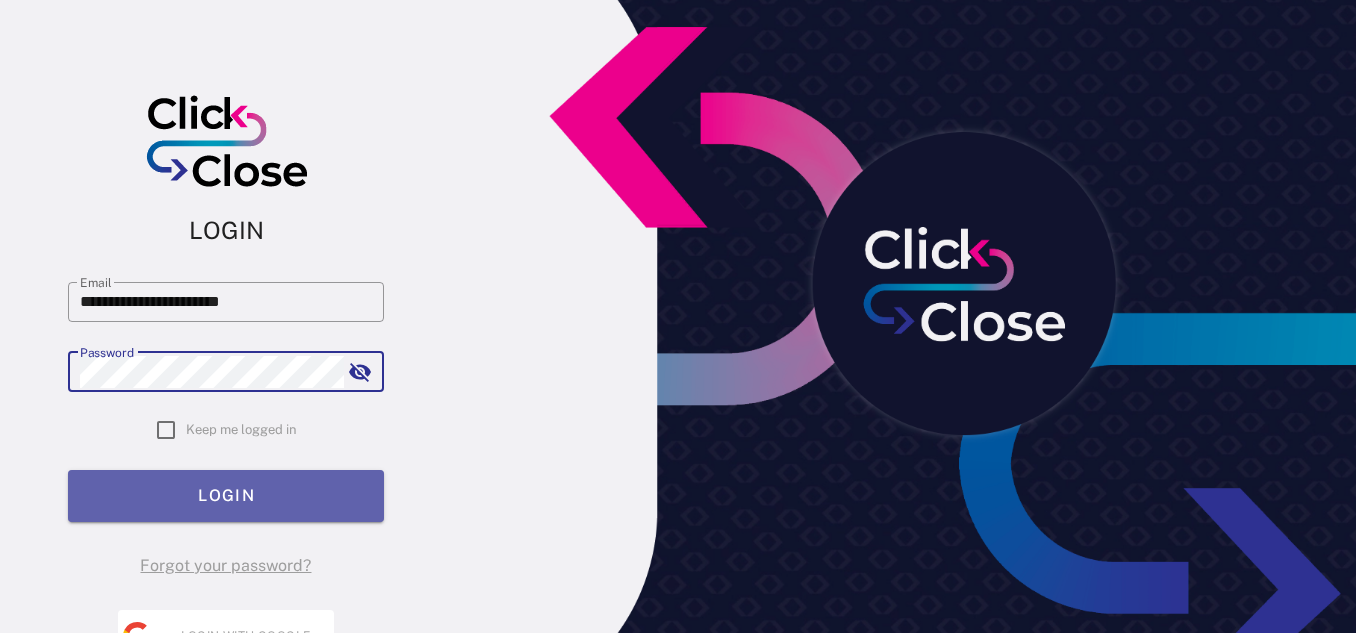 click on "LOGIN" at bounding box center (226, 495) 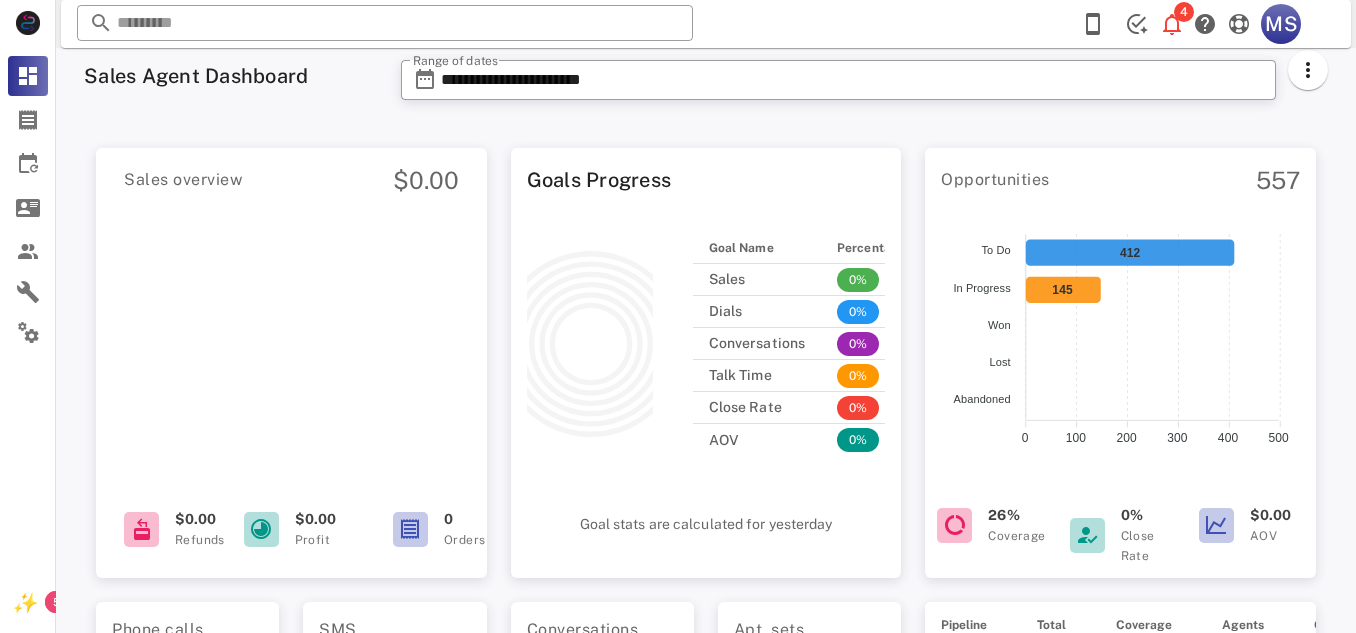 scroll, scrollTop: 0, scrollLeft: 0, axis: both 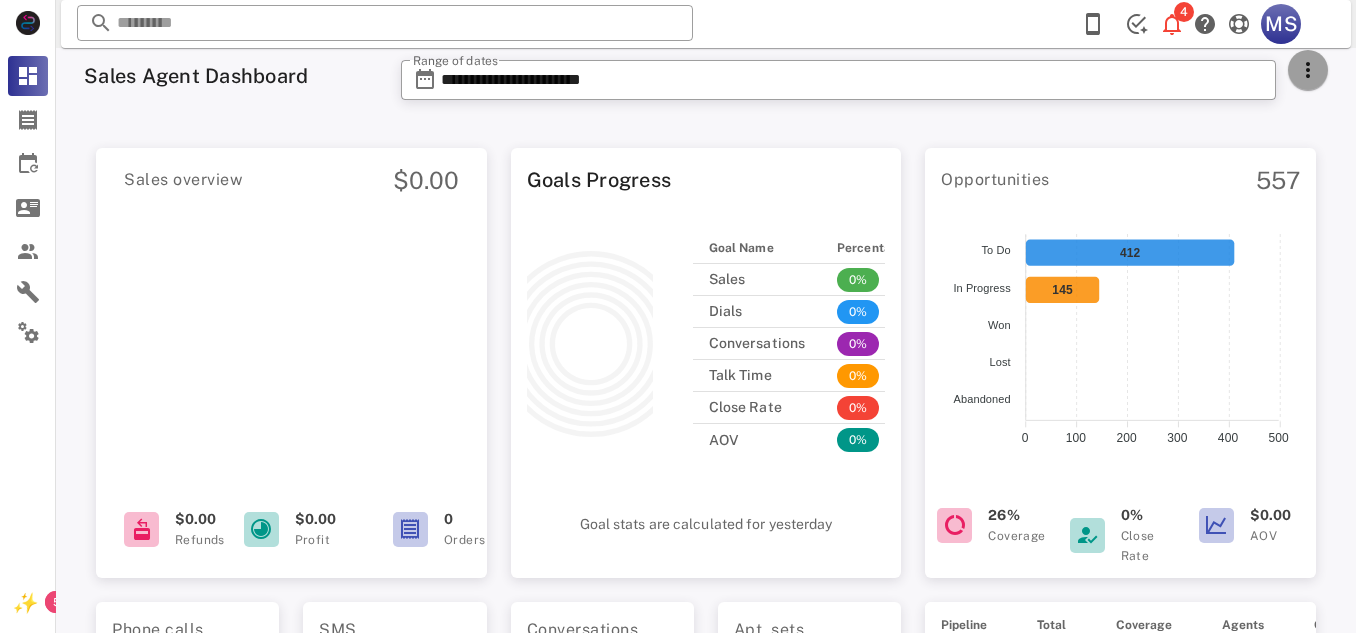 click at bounding box center [1308, 70] 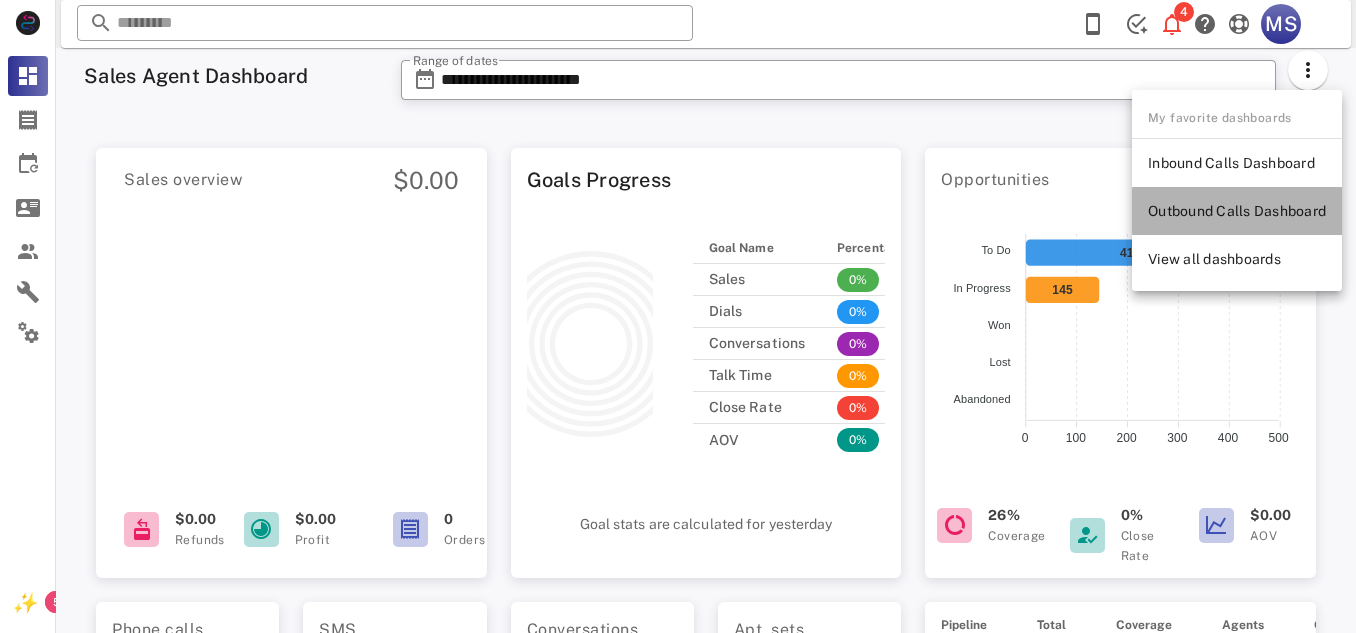 click on "Outbound Calls Dashboard" at bounding box center [1237, 211] 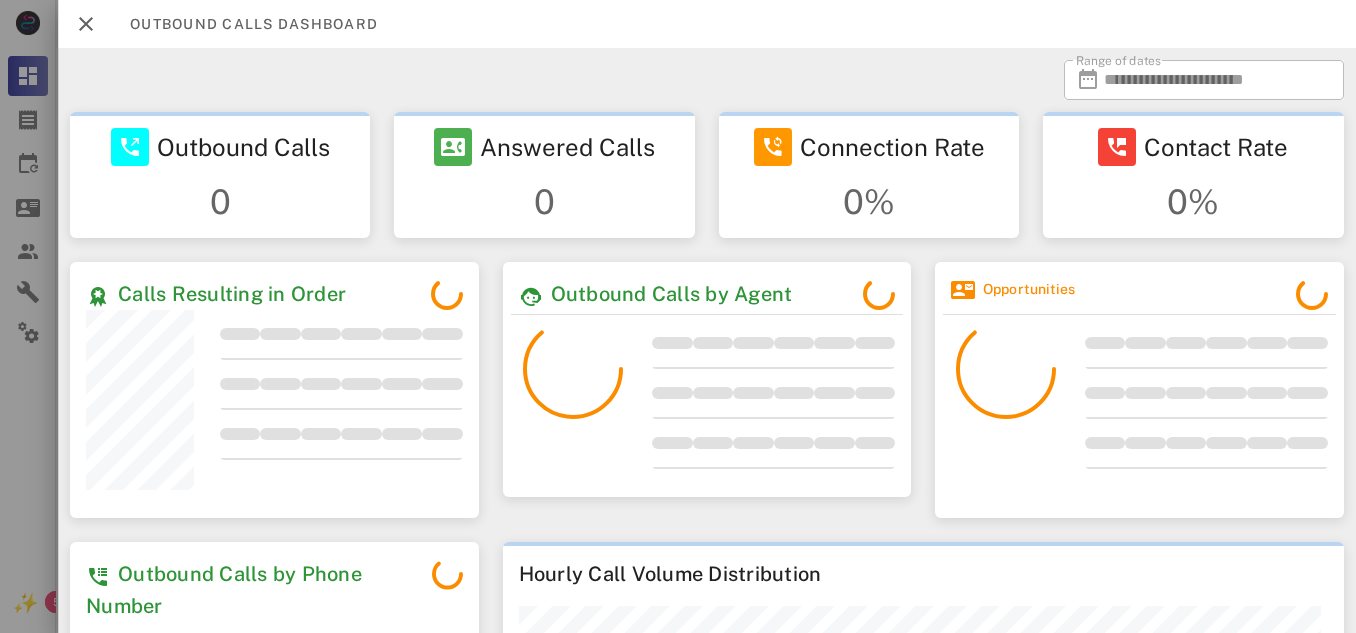 scroll, scrollTop: 999740, scrollLeft: 999166, axis: both 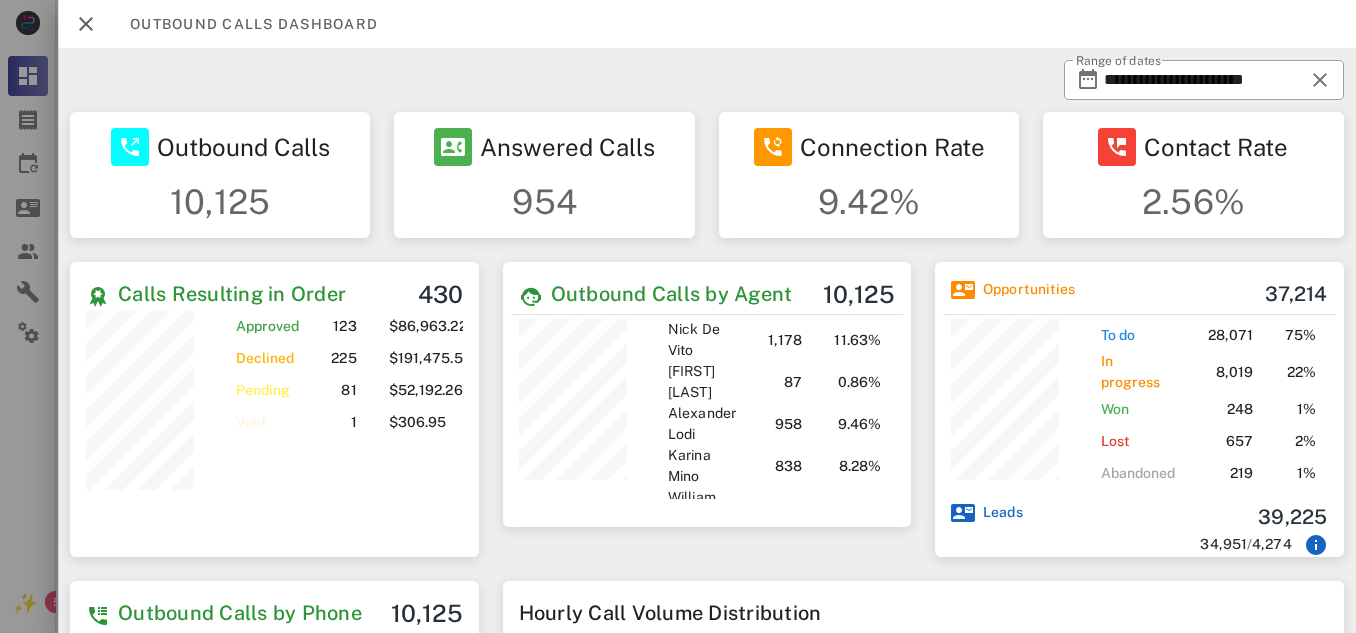 click at bounding box center (963, 290) 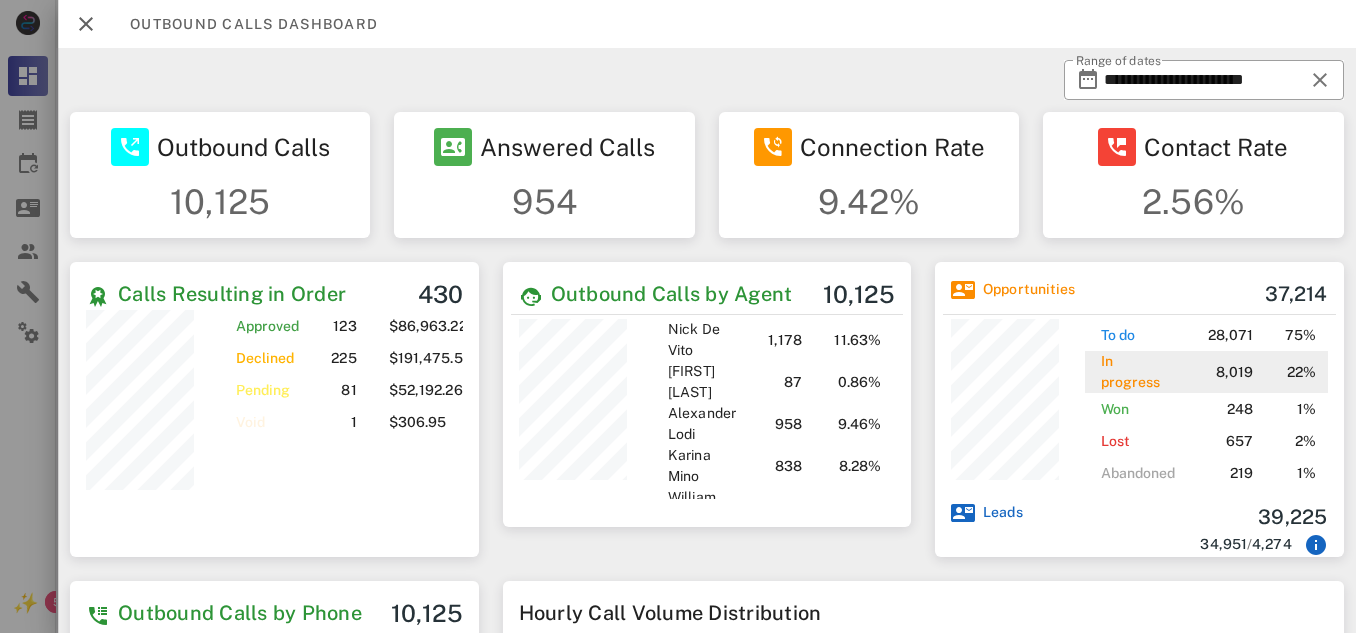 click on "In progress" at bounding box center (1131, 371) 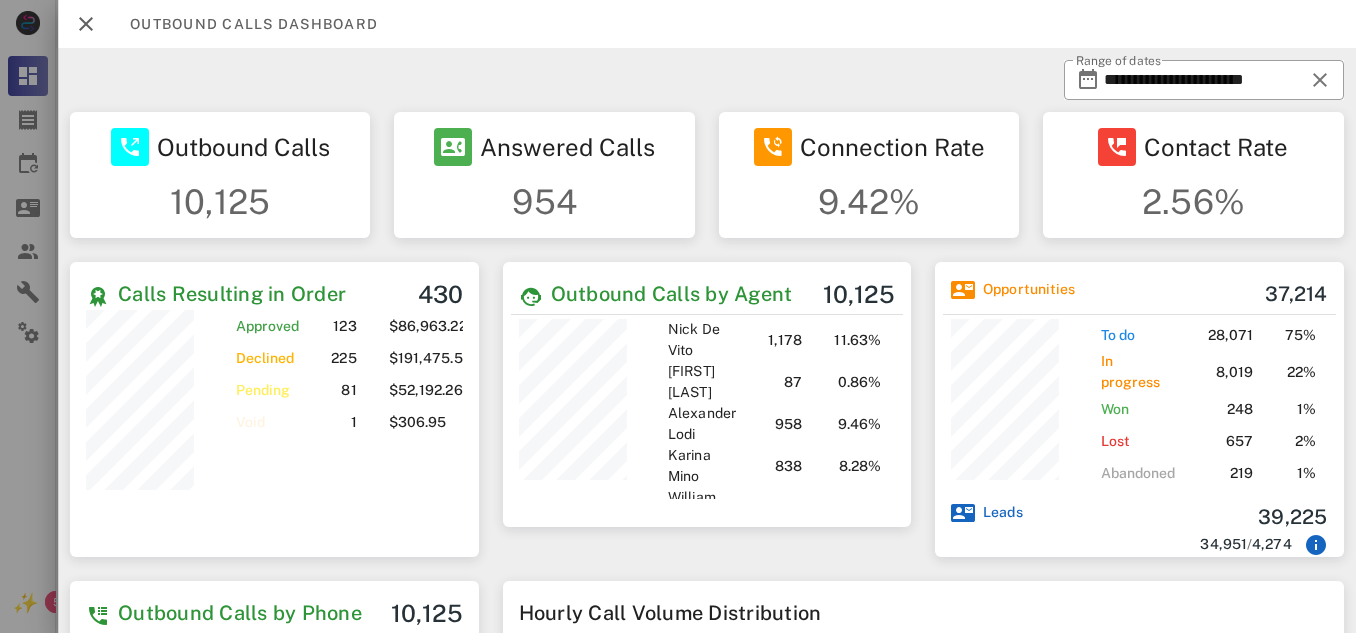 click on "Opportunities" at bounding box center (1025, 289) 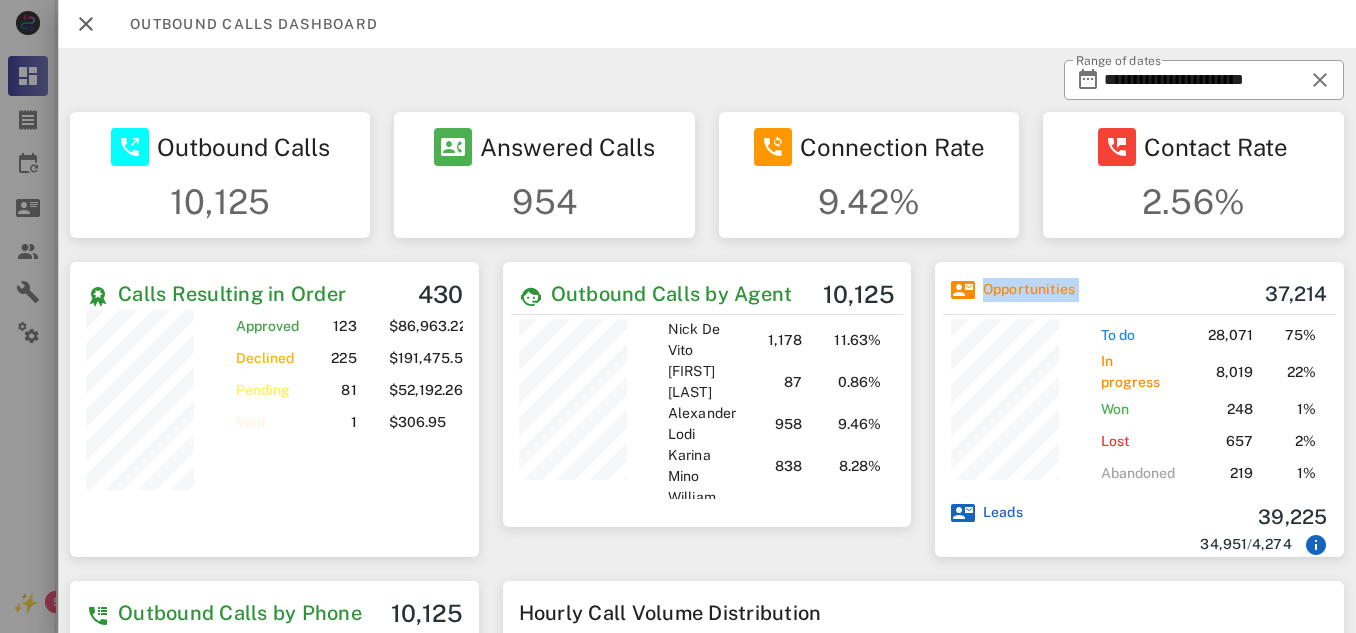 click on "Opportunities" at bounding box center [1025, 289] 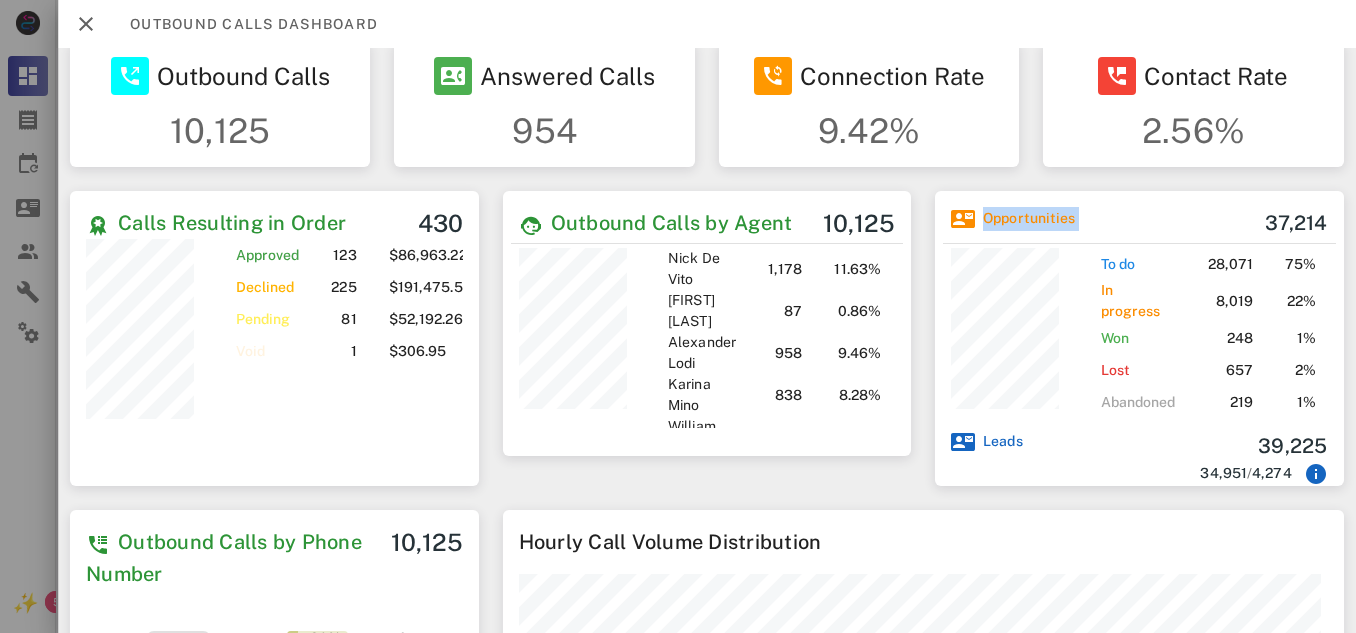 scroll, scrollTop: 0, scrollLeft: 0, axis: both 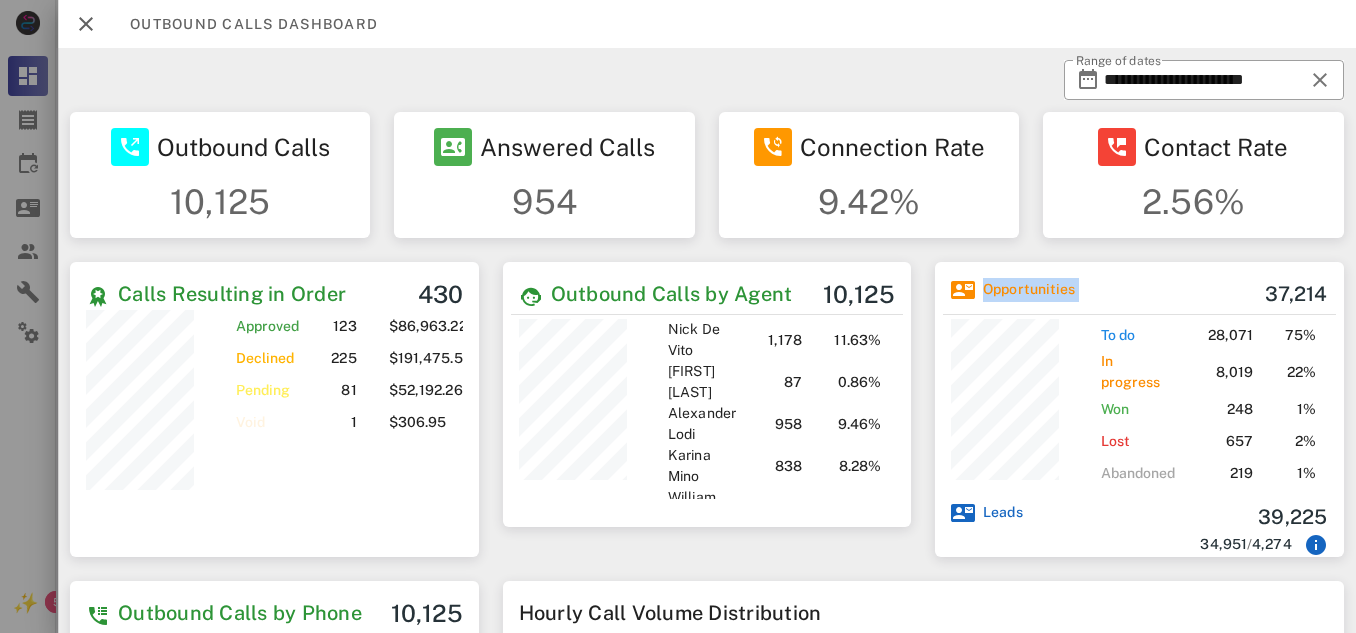 click at bounding box center [963, 290] 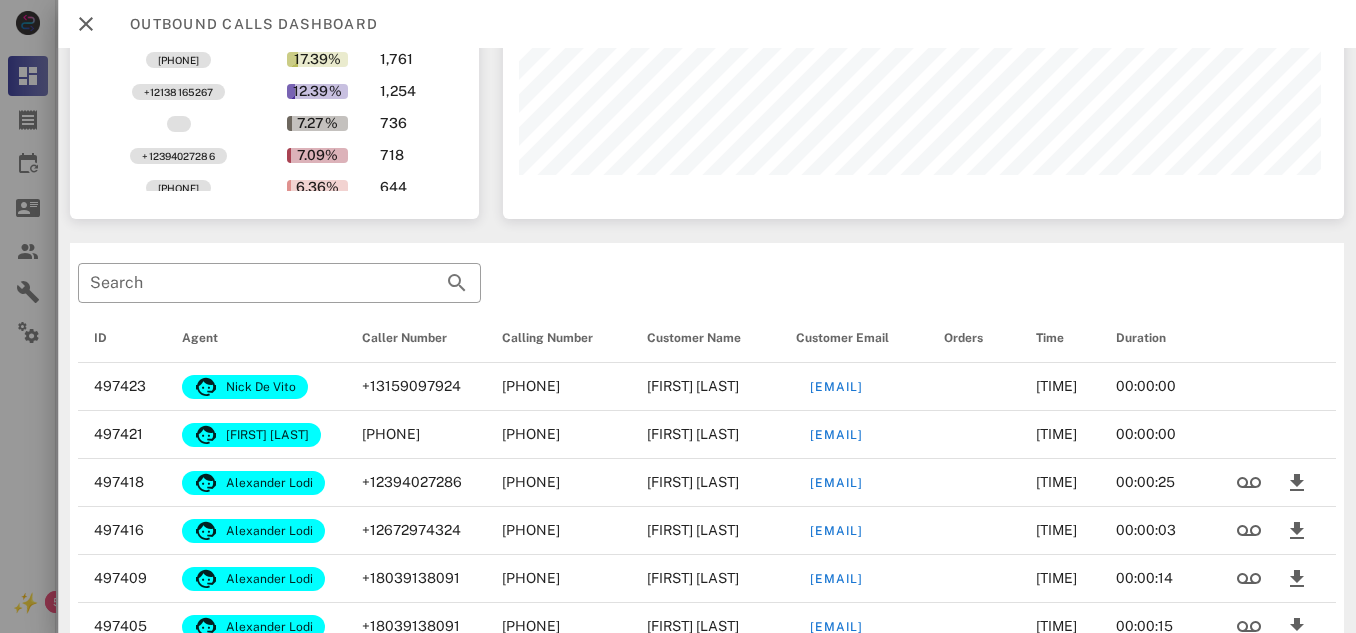 scroll, scrollTop: 840, scrollLeft: 0, axis: vertical 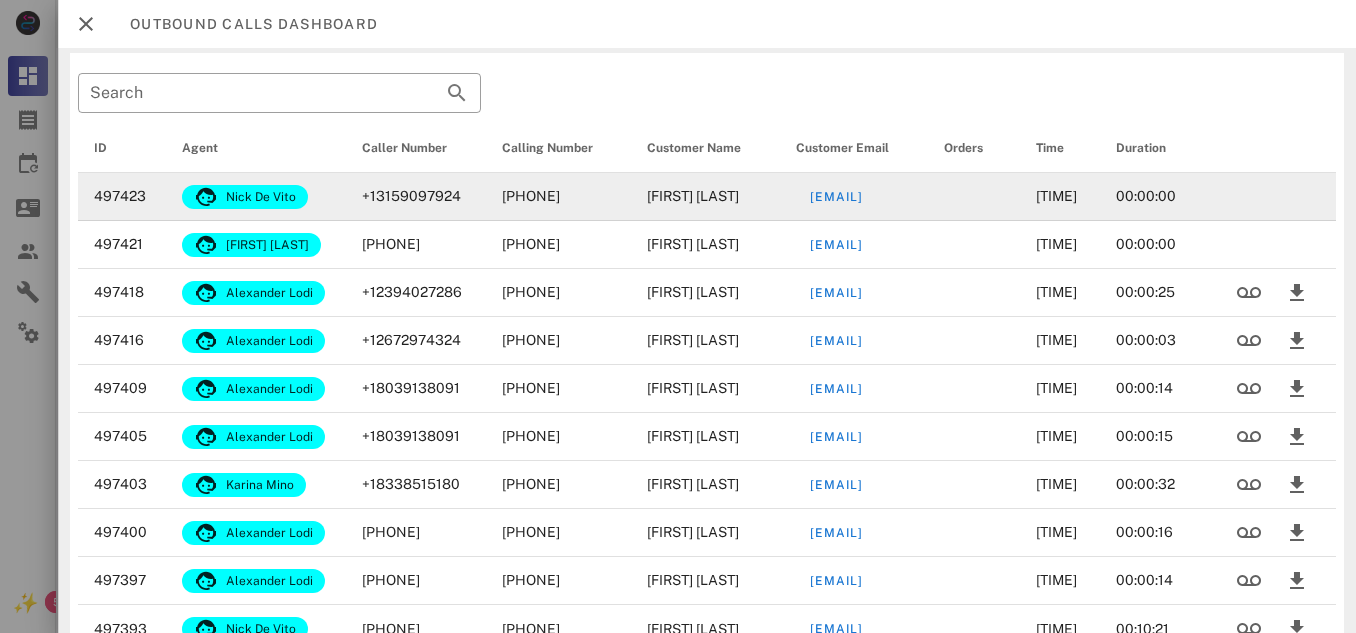 click on "[FIRST] [LAST]" at bounding box center (706, 197) 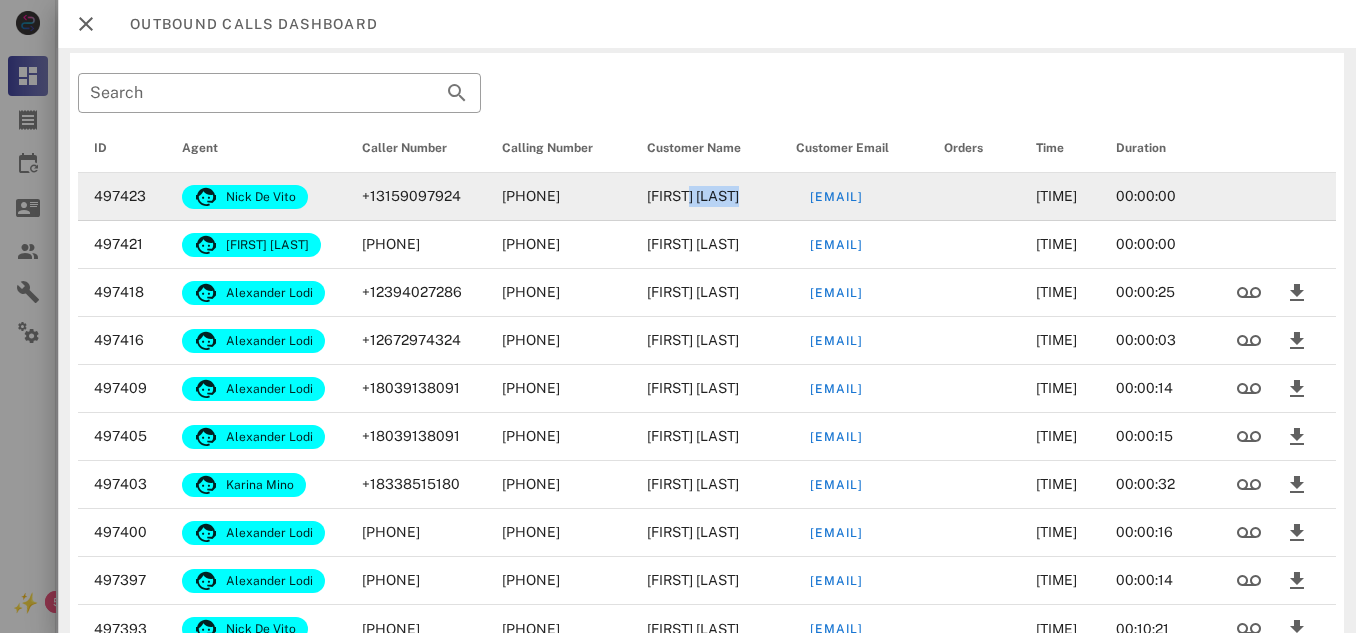 click on "[FIRST] [LAST]" at bounding box center [706, 197] 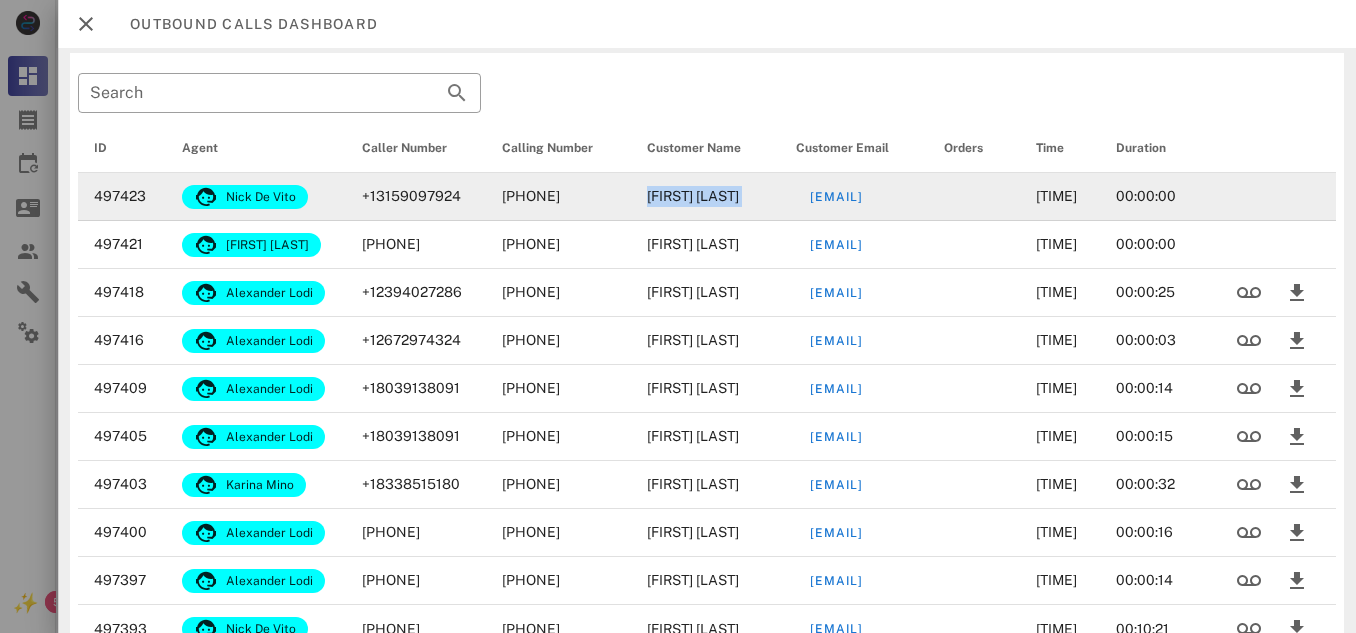 click on "[FIRST] [LAST]" at bounding box center (706, 197) 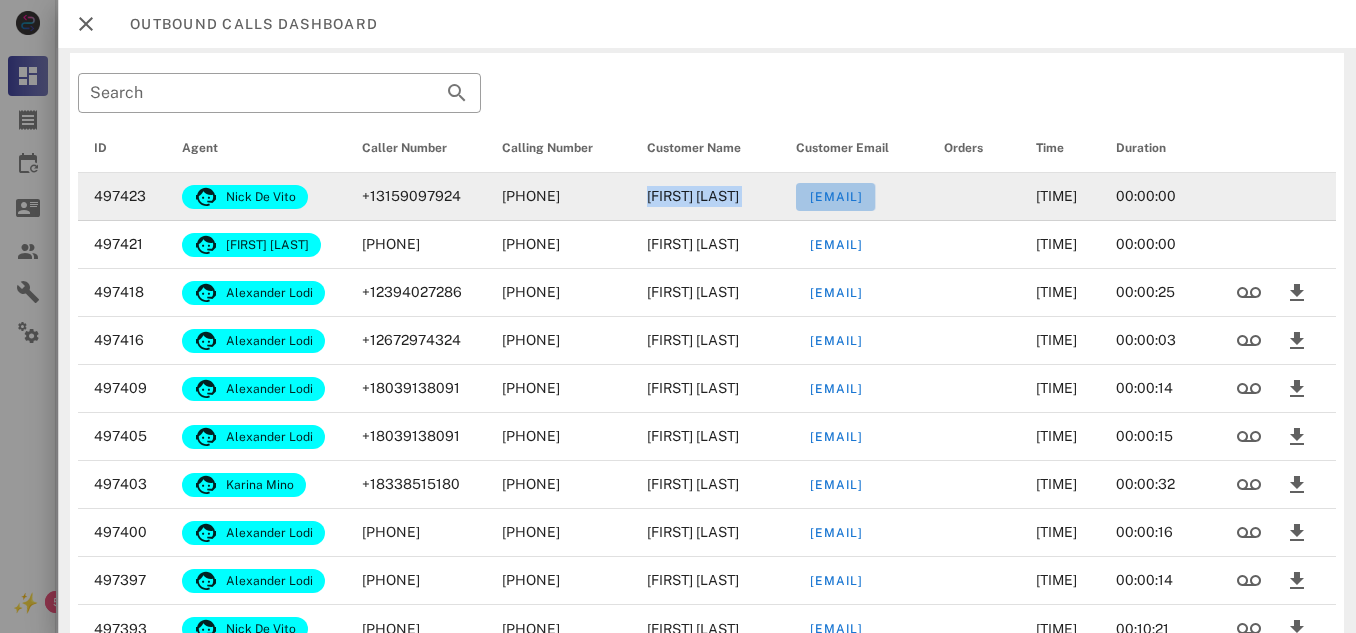 click on "[EMAIL]" at bounding box center [836, 197] 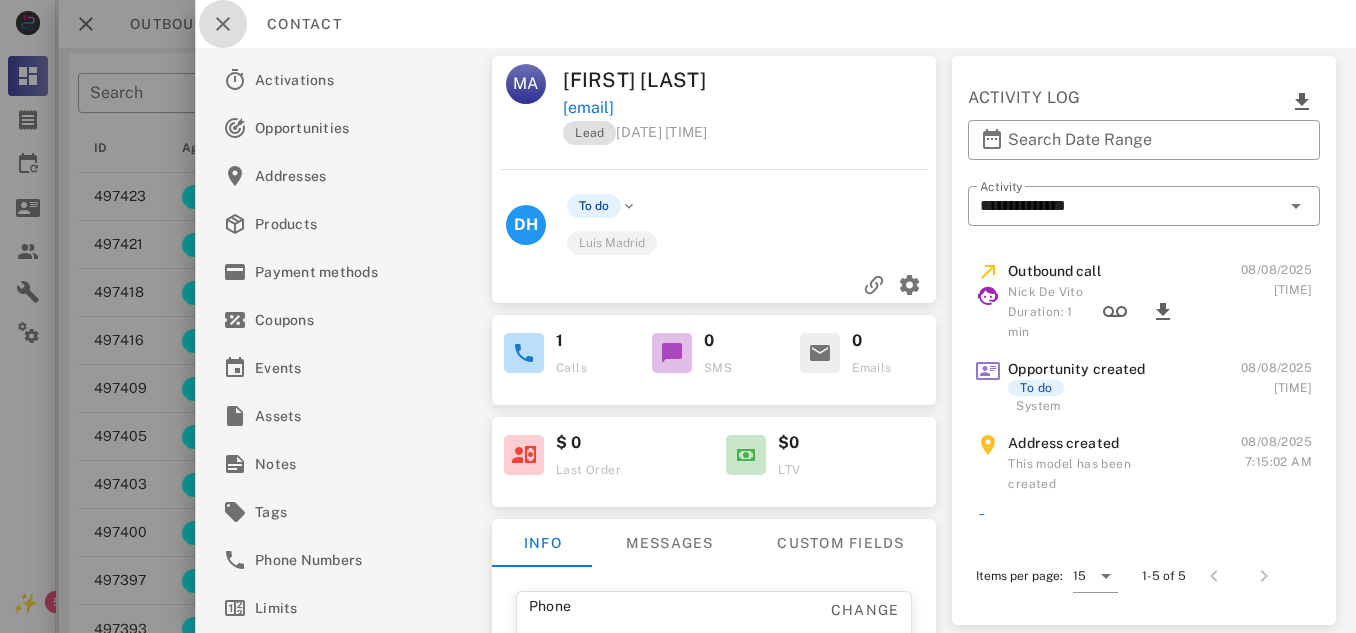 click at bounding box center (223, 24) 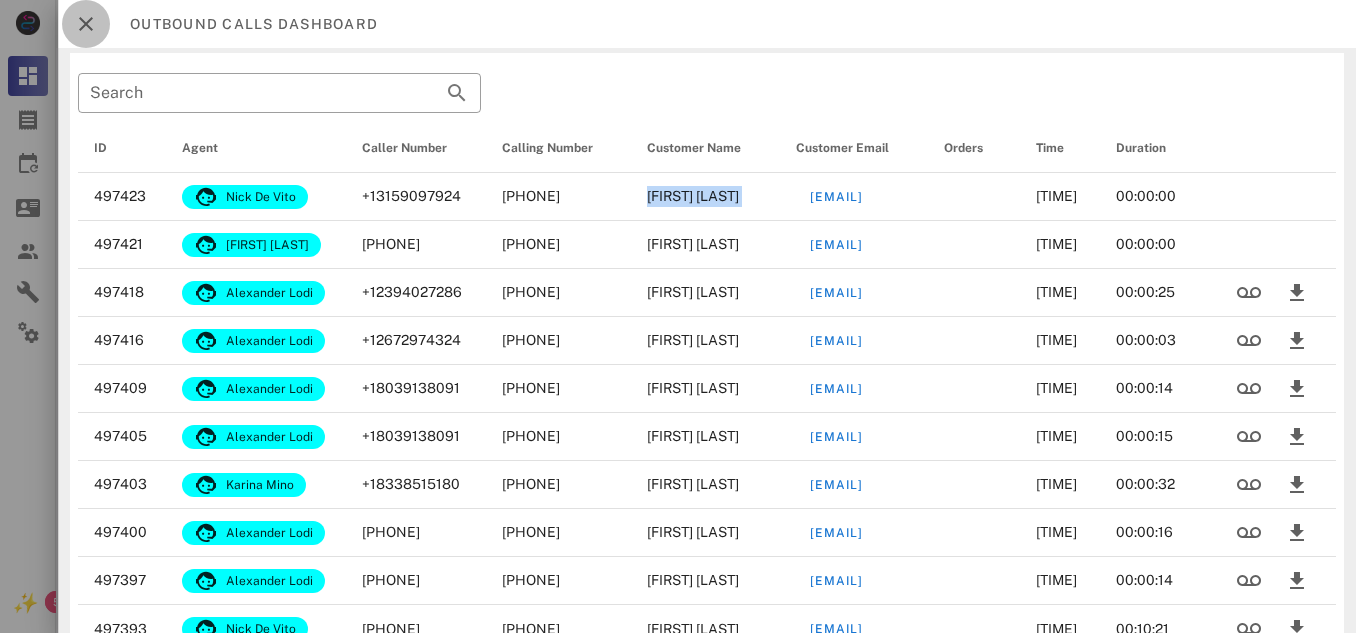 click at bounding box center (86, 24) 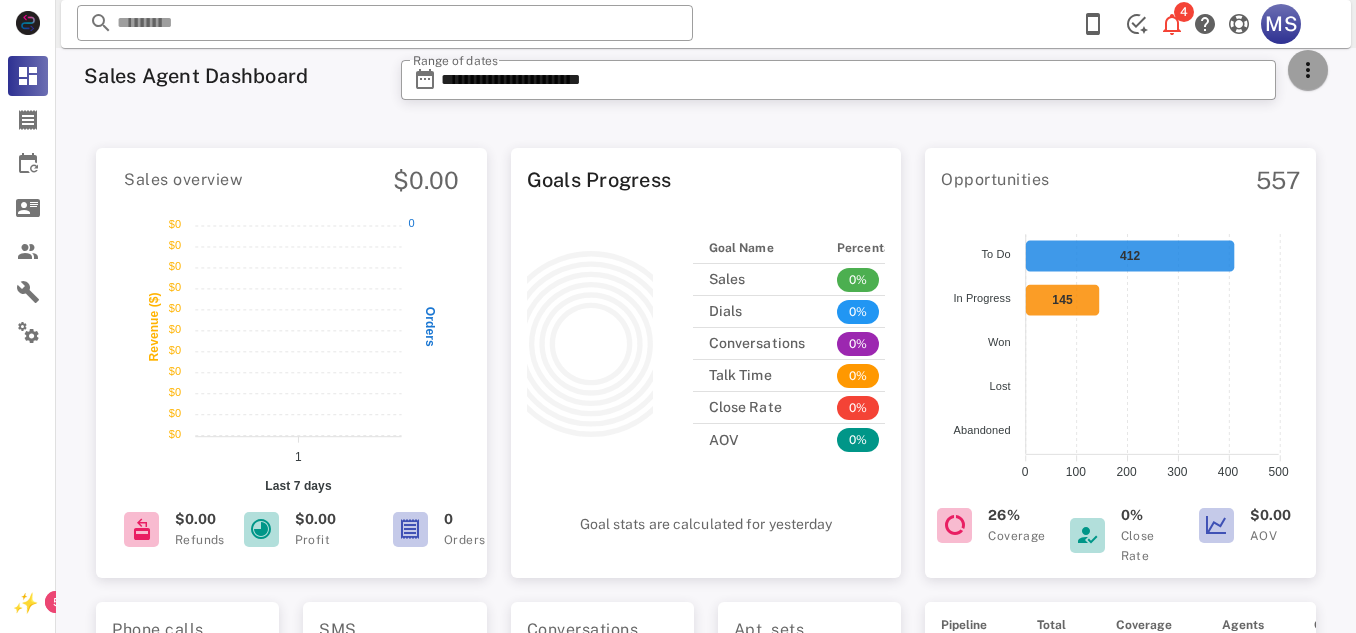 click at bounding box center [1308, 70] 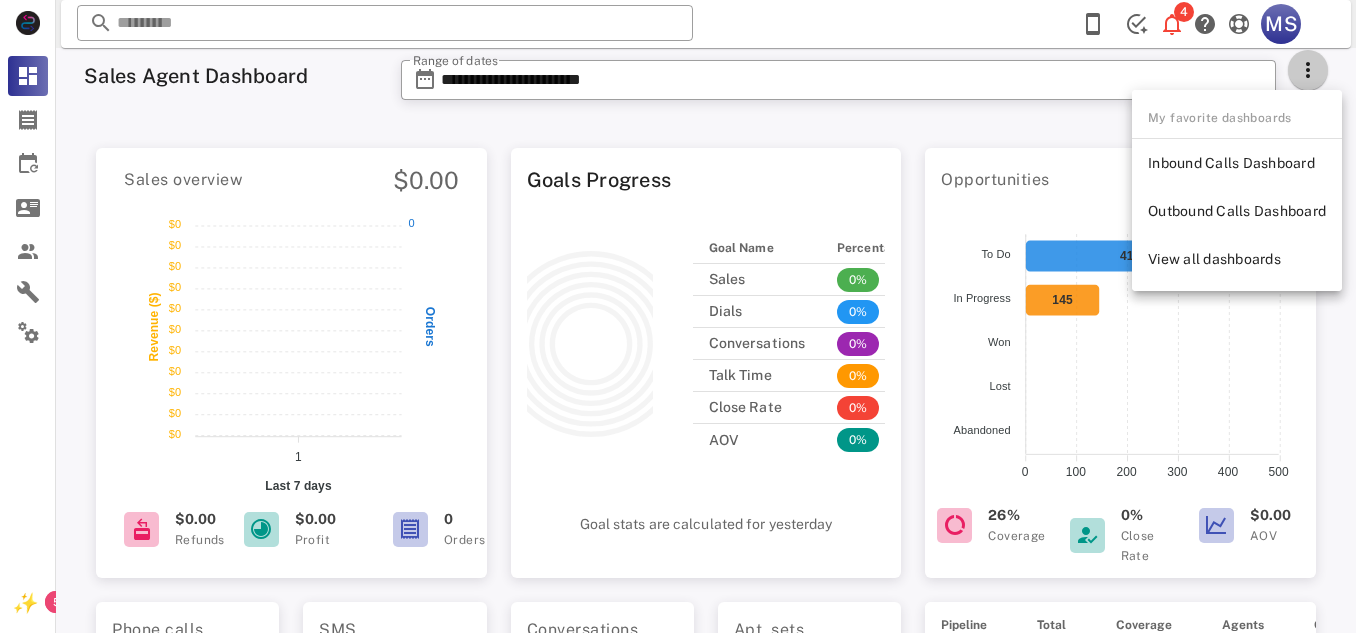 type 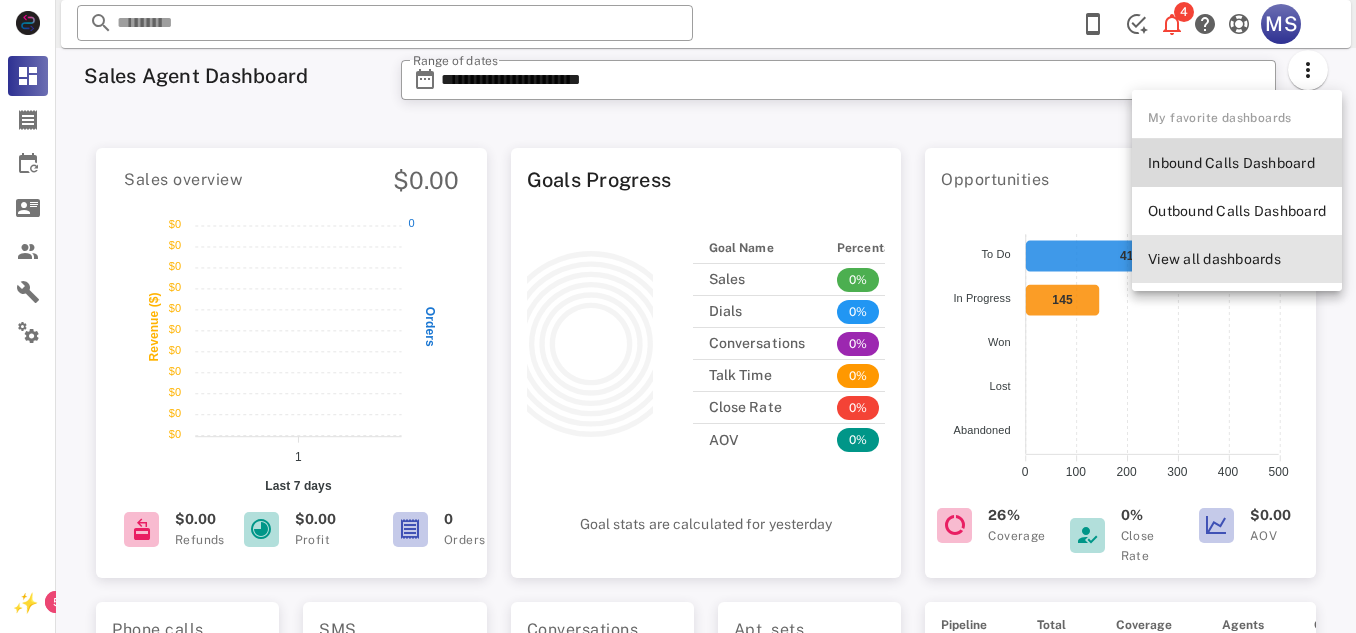 click on "View all dashboards" at bounding box center (1237, 259) 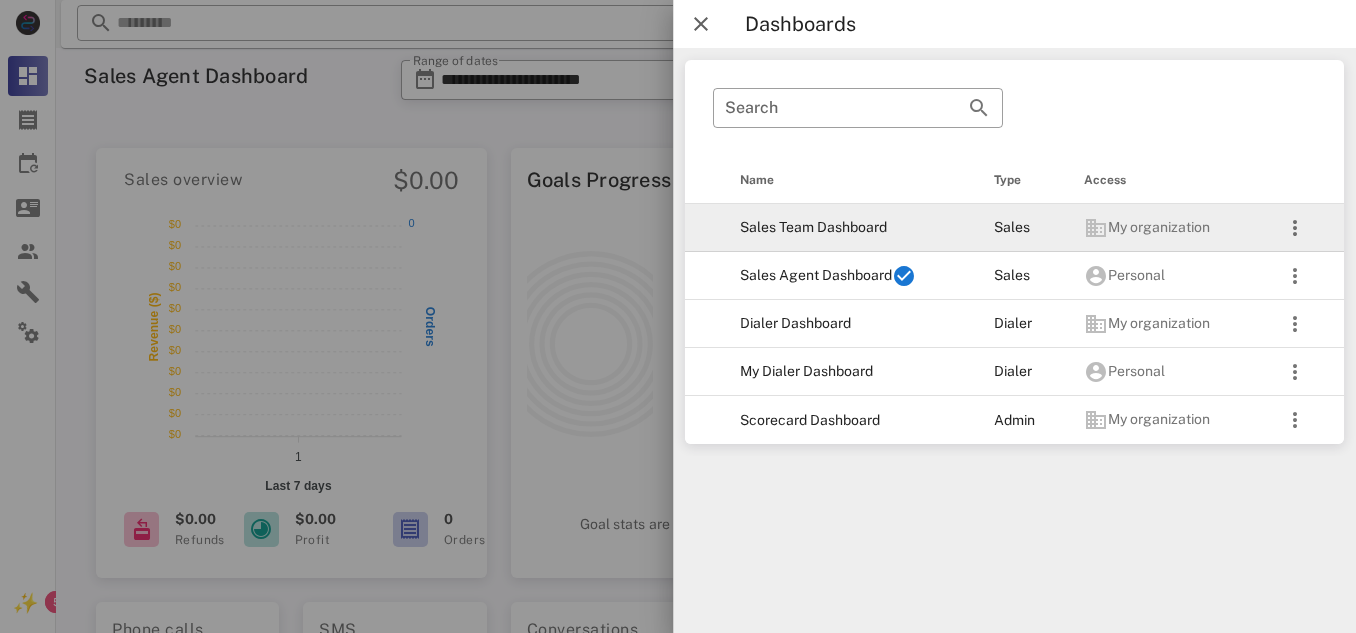 click on "Sales Team Dashboard" at bounding box center (851, 228) 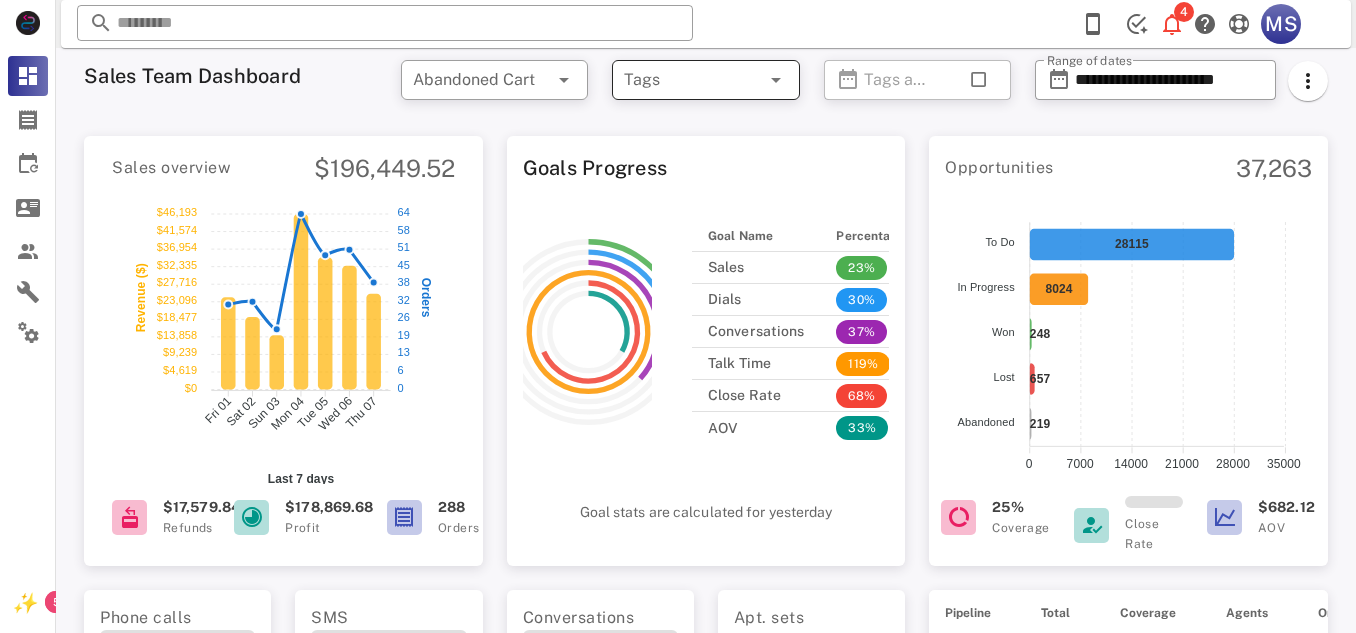 click at bounding box center [776, 80] 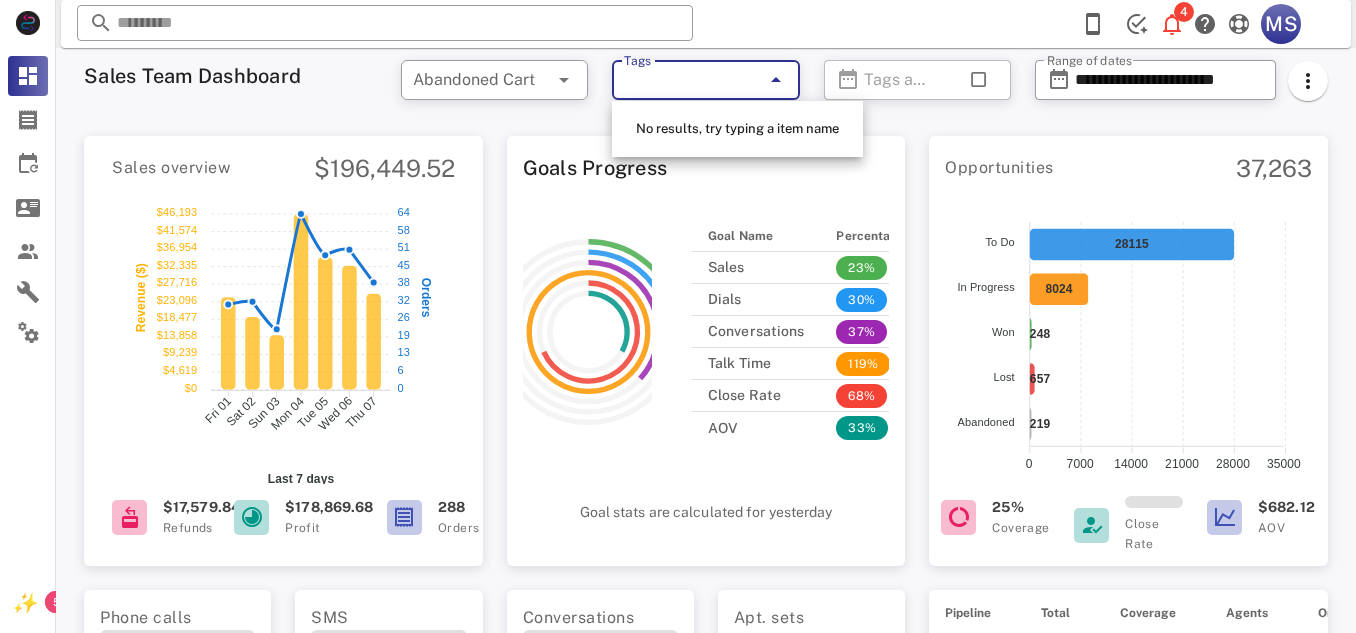click at bounding box center (776, 80) 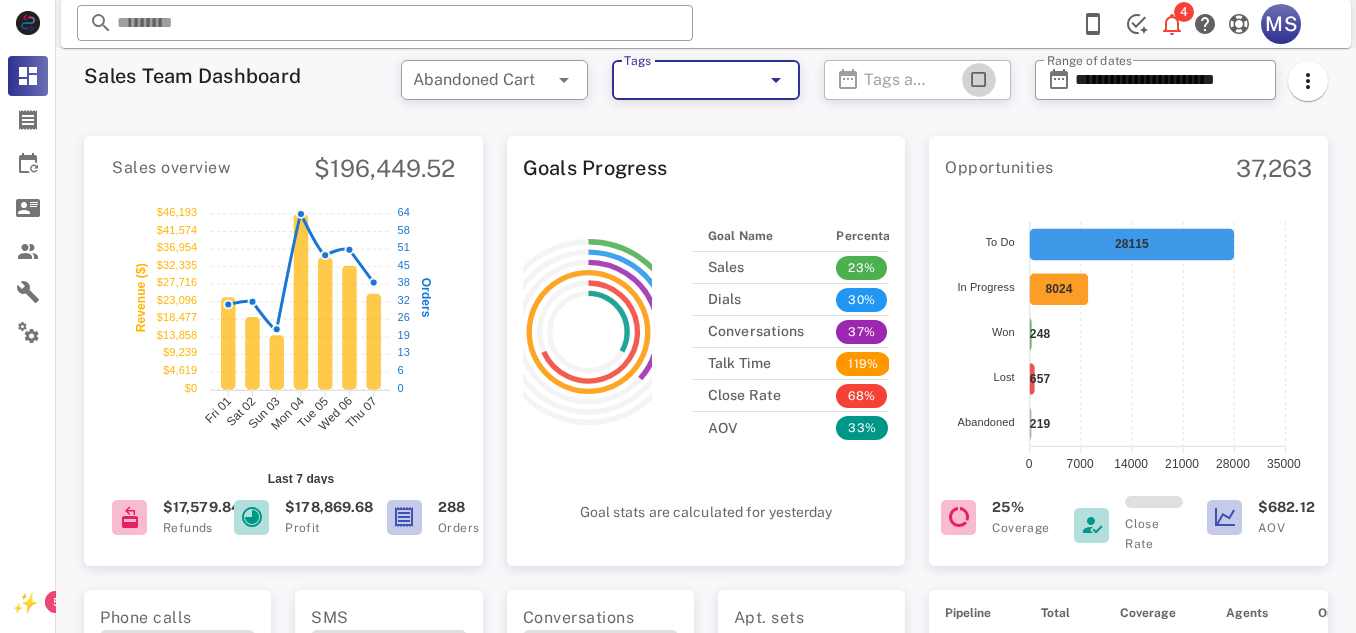 click at bounding box center (979, 80) 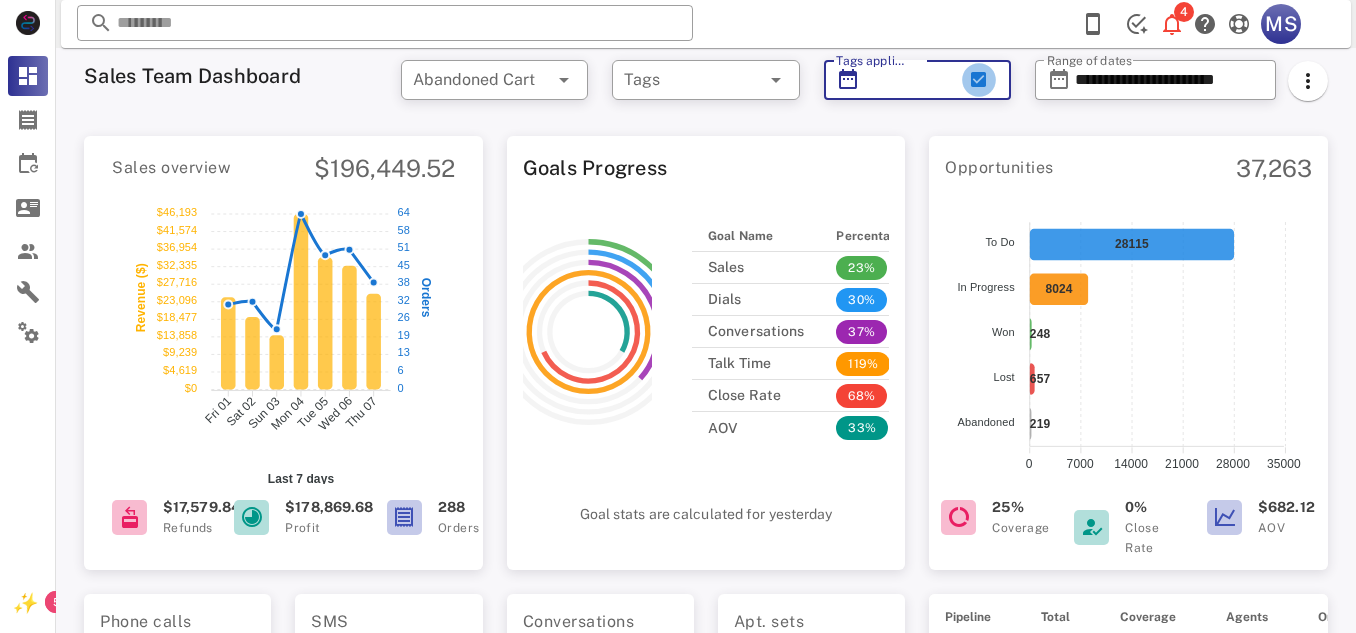 click at bounding box center (979, 80) 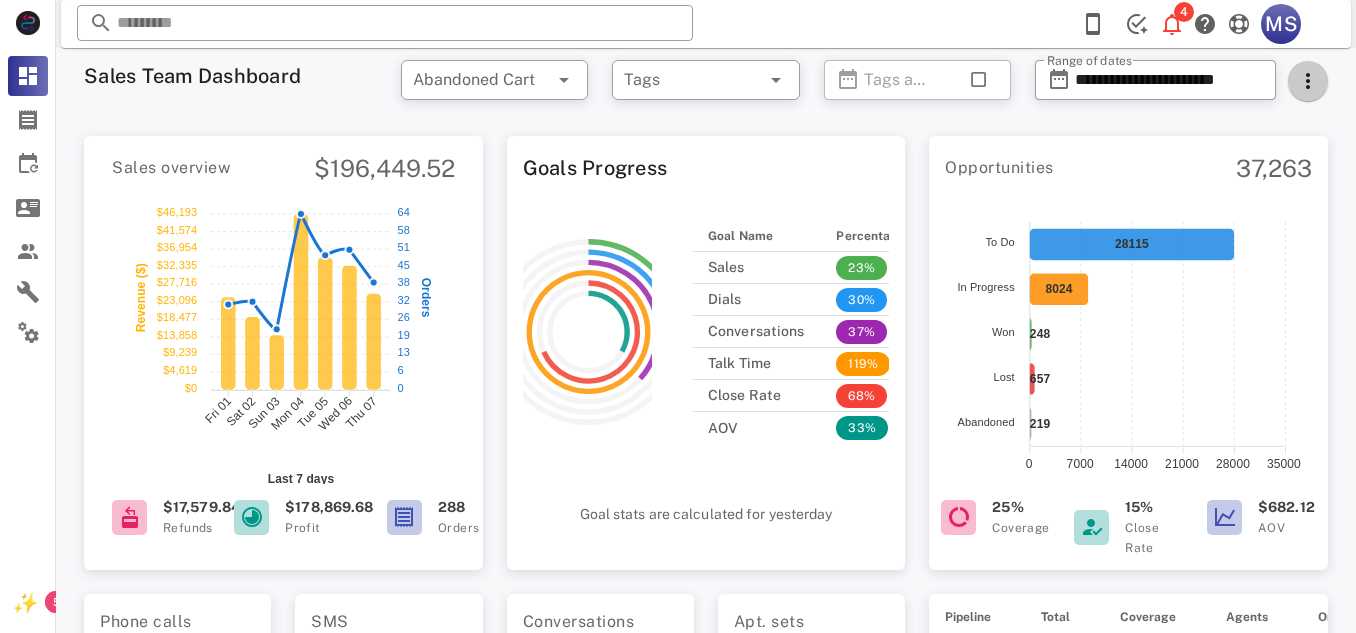 click at bounding box center [1308, 81] 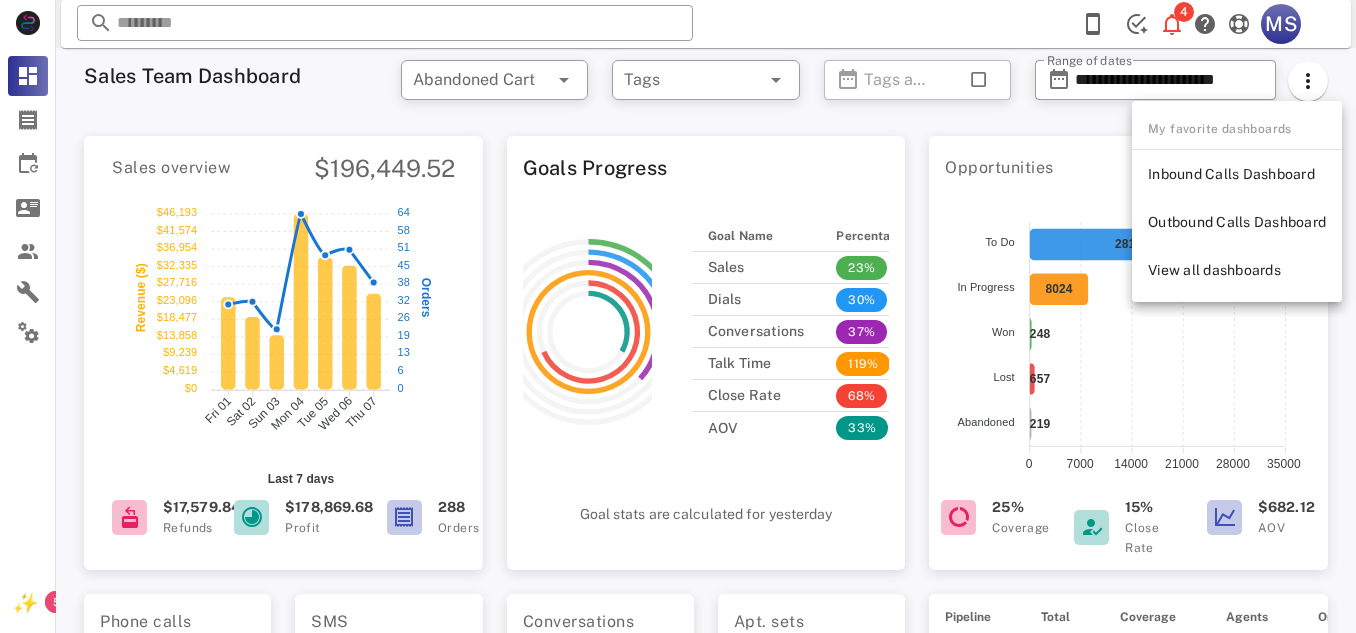 click on "Opportunities  37,263 28115 8024 248 657 219 To Do To Do In Progress In Progress Won Won Lost Lost Abandoned Abandoned 35000 35000 28000 28000 21000 21000 14000 14000 7000 7000 0 0 25% Coverage 15% Close Rate $682.12 AOV" at bounding box center [1128, 347] 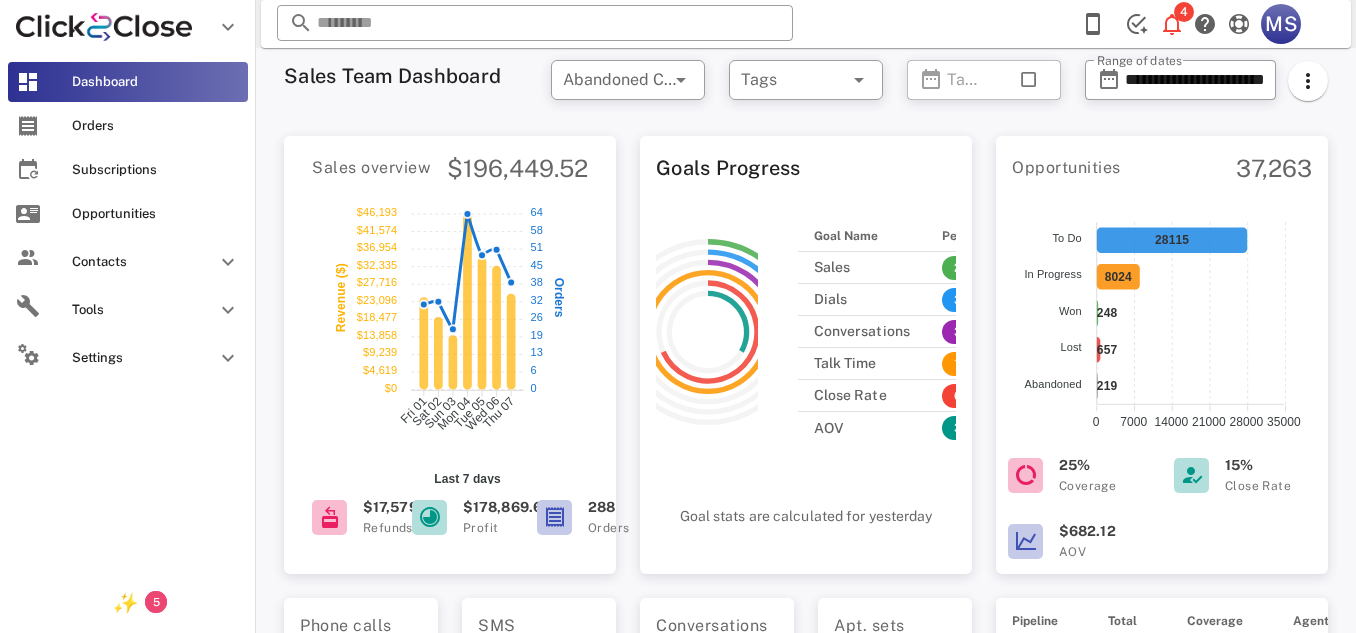 click on "Dashboard" at bounding box center (128, 82) 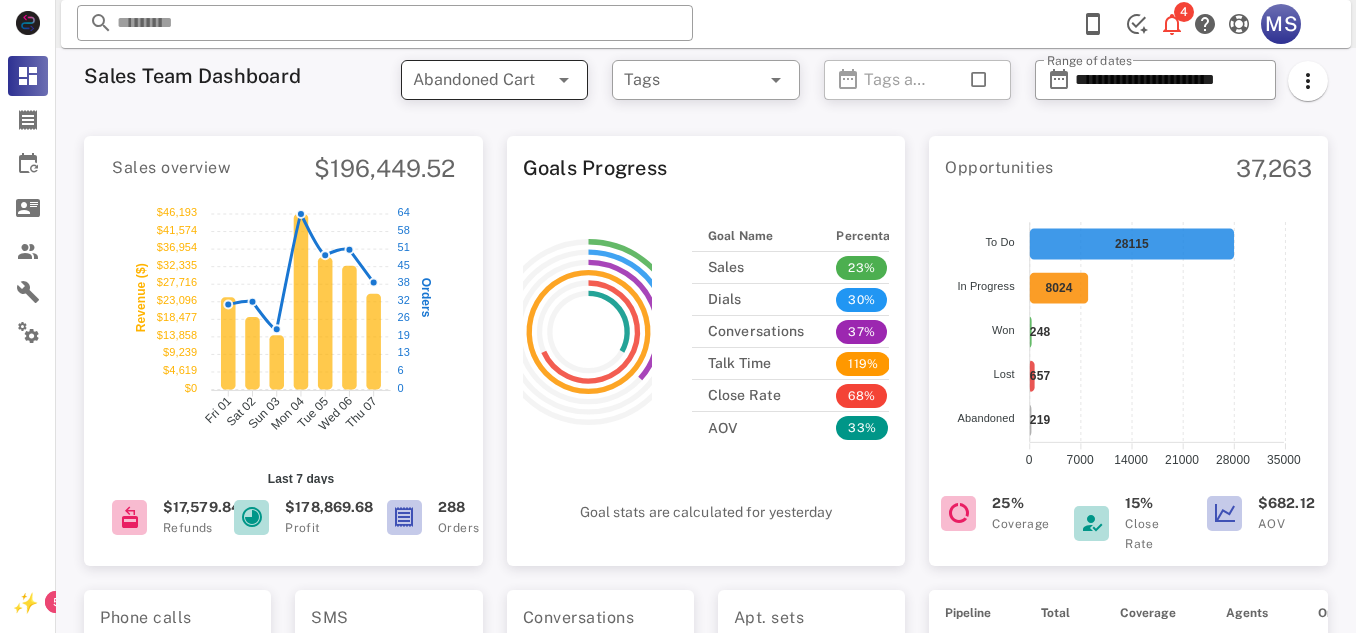 click at bounding box center [564, 80] 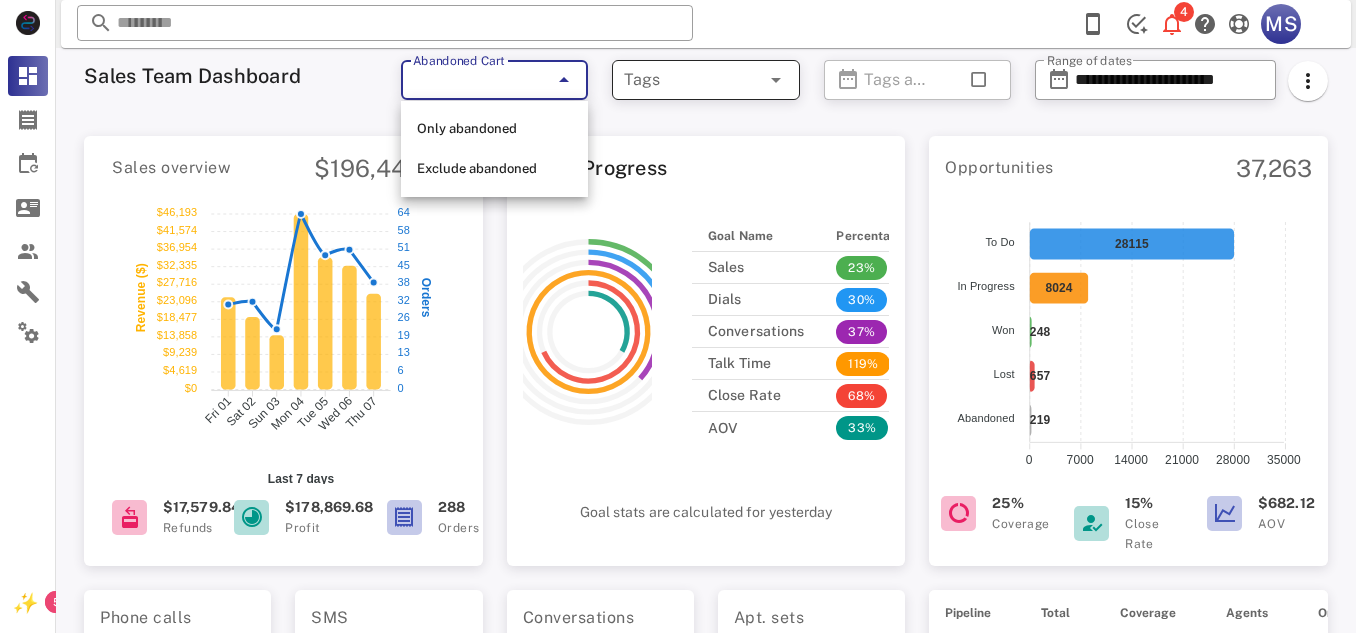 click at bounding box center [776, 80] 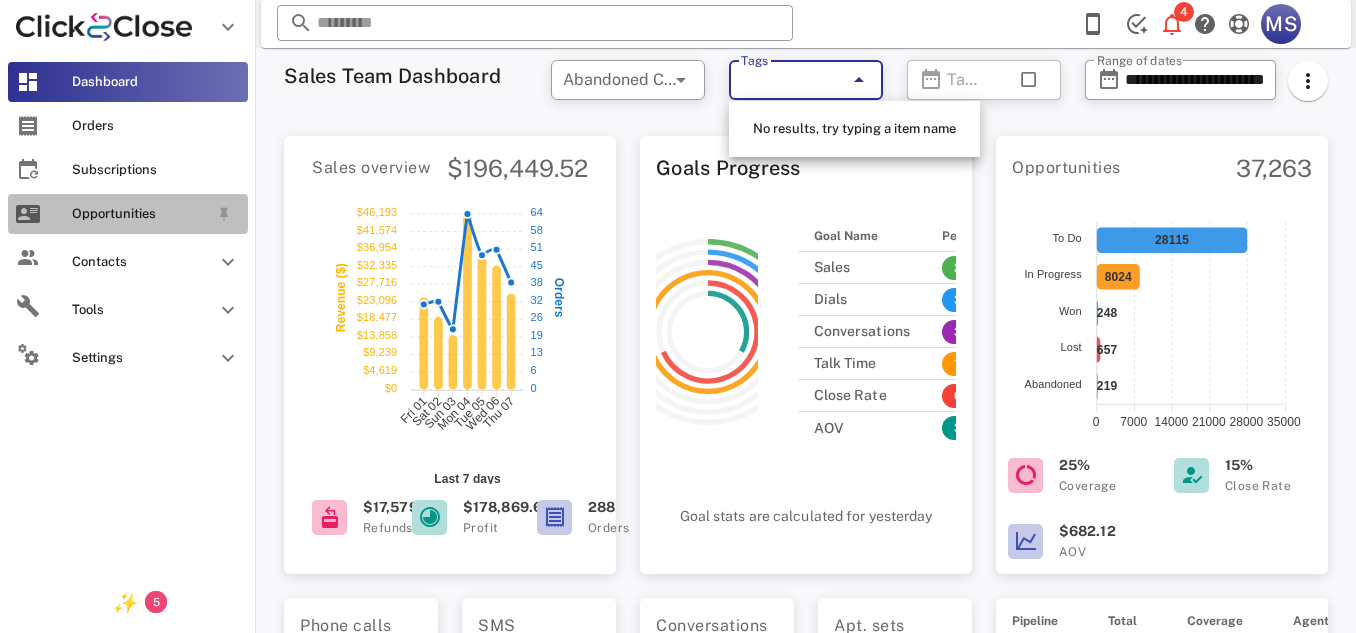 click on "Opportunities" at bounding box center [128, 214] 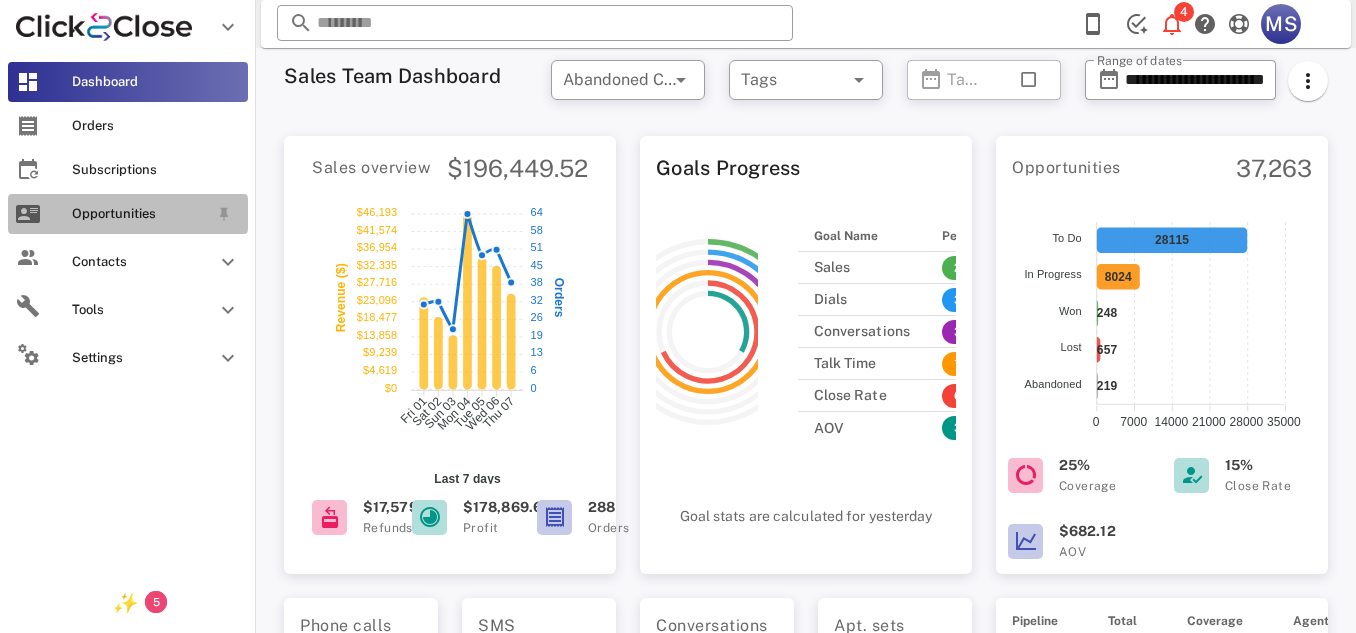 click on "Opportunities" at bounding box center (140, 214) 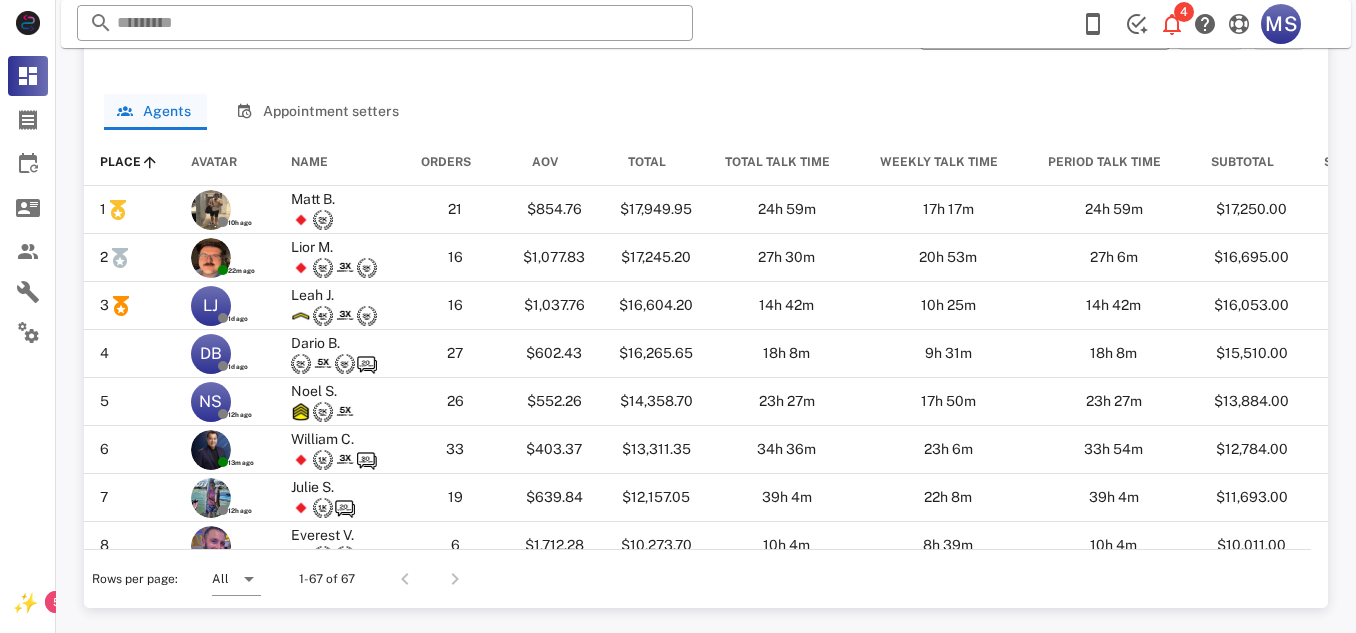 scroll, scrollTop: 1093, scrollLeft: 0, axis: vertical 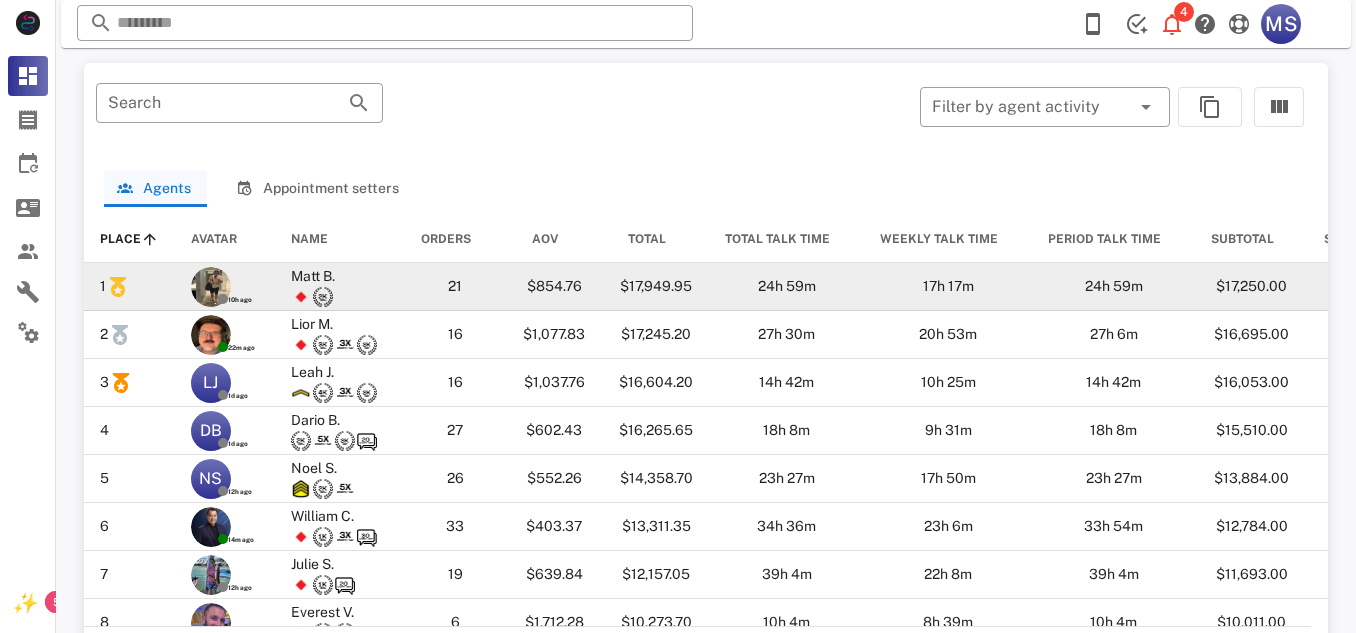 click on "Matt B." at bounding box center [313, 276] 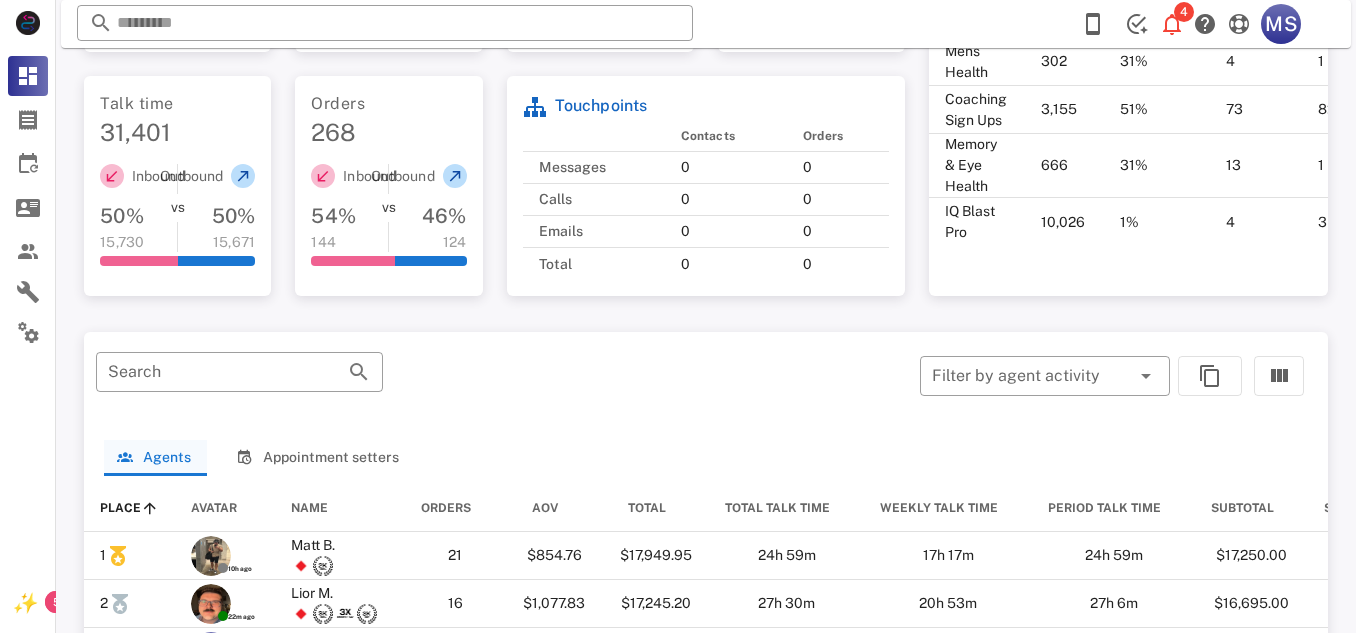 scroll, scrollTop: 736, scrollLeft: 0, axis: vertical 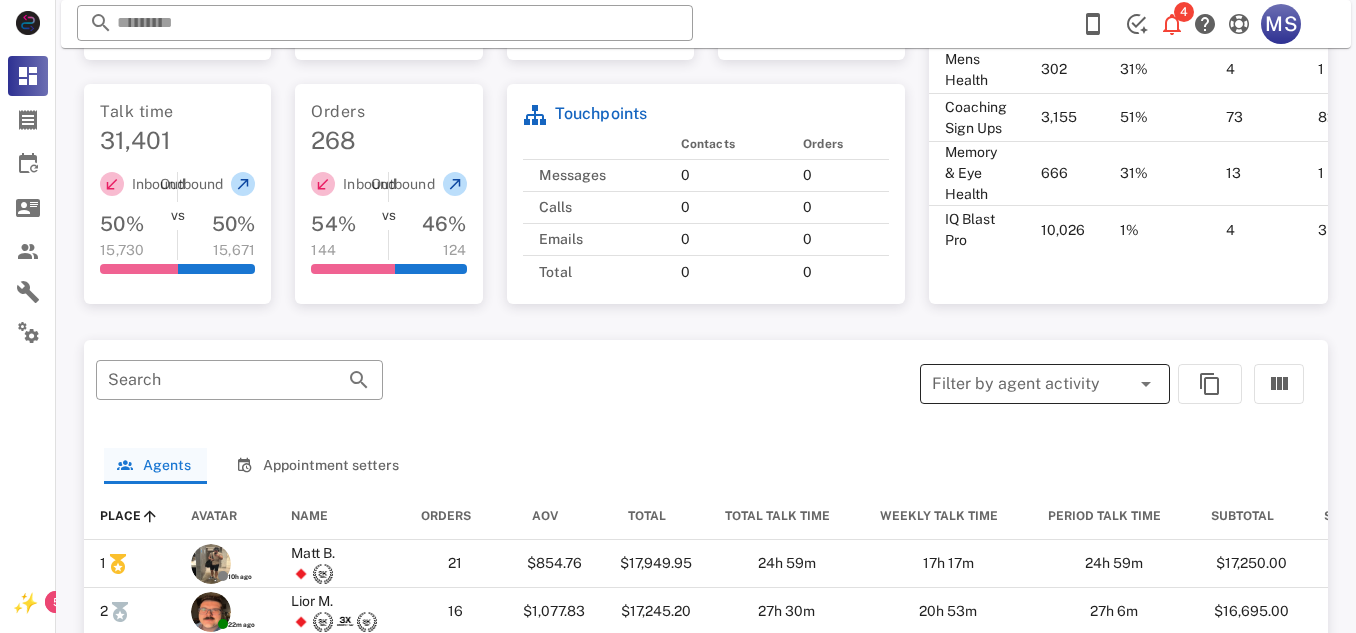 click at bounding box center [1146, 384] 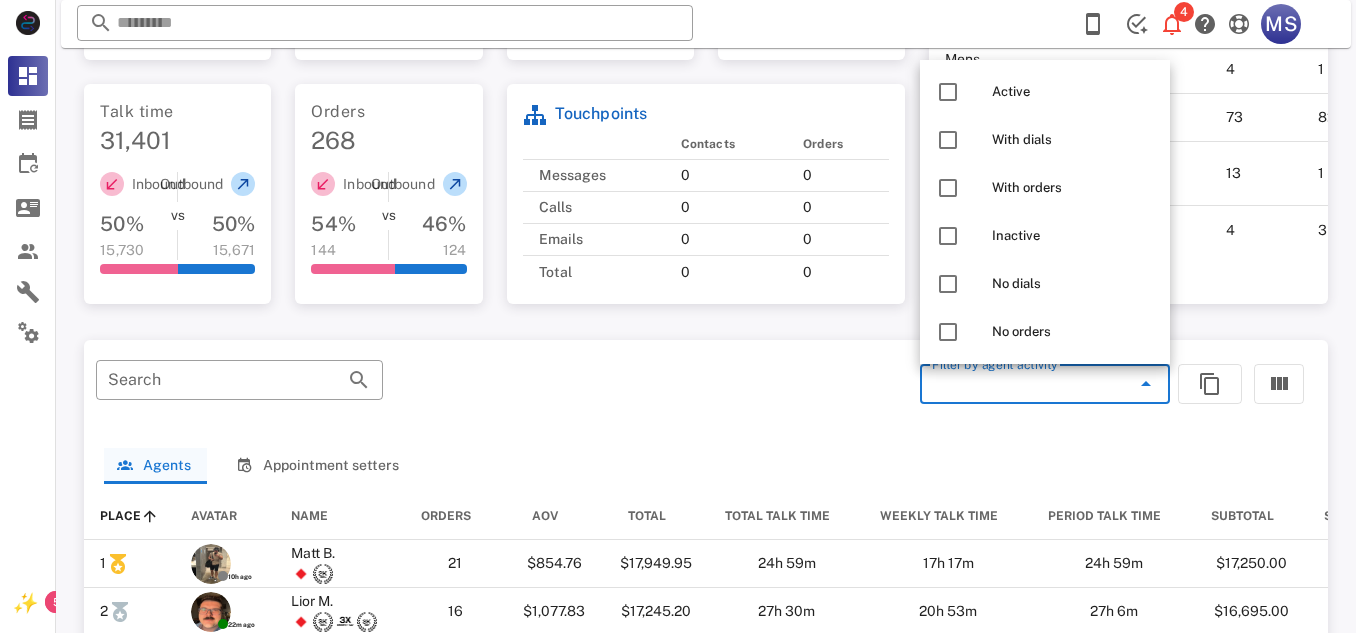 click on "Opportunities  37,263 28115 8024 248 657 219 To Do To Do In Progress In Progress Won Won Lost Lost Abandoned Abandoned 35000 35000 28000 28000 21000 21000 14000 14000 7000 7000 0 0 25% Coverage 15% Close Rate $682.12 AOV Phone calls  21,054 Inbound 52%  10,913   VS  Outbound 48% 10,141  SMS  97,612 5%" at bounding box center [706, 151] 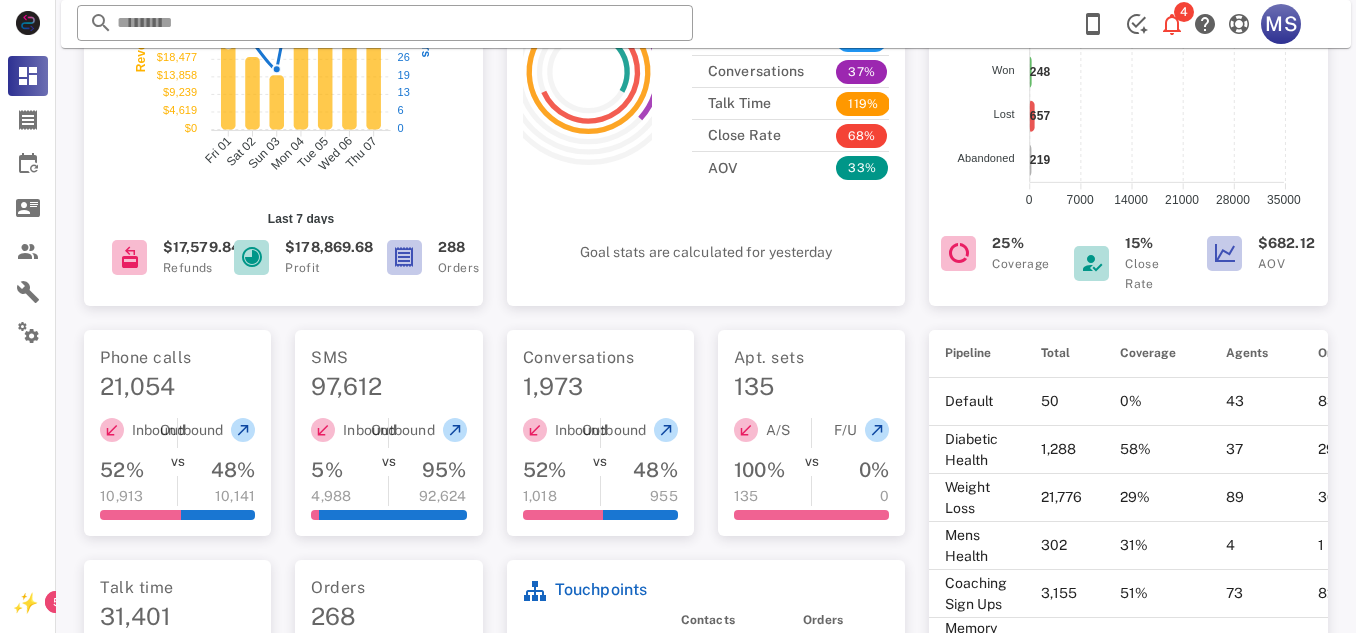 scroll, scrollTop: 101, scrollLeft: 0, axis: vertical 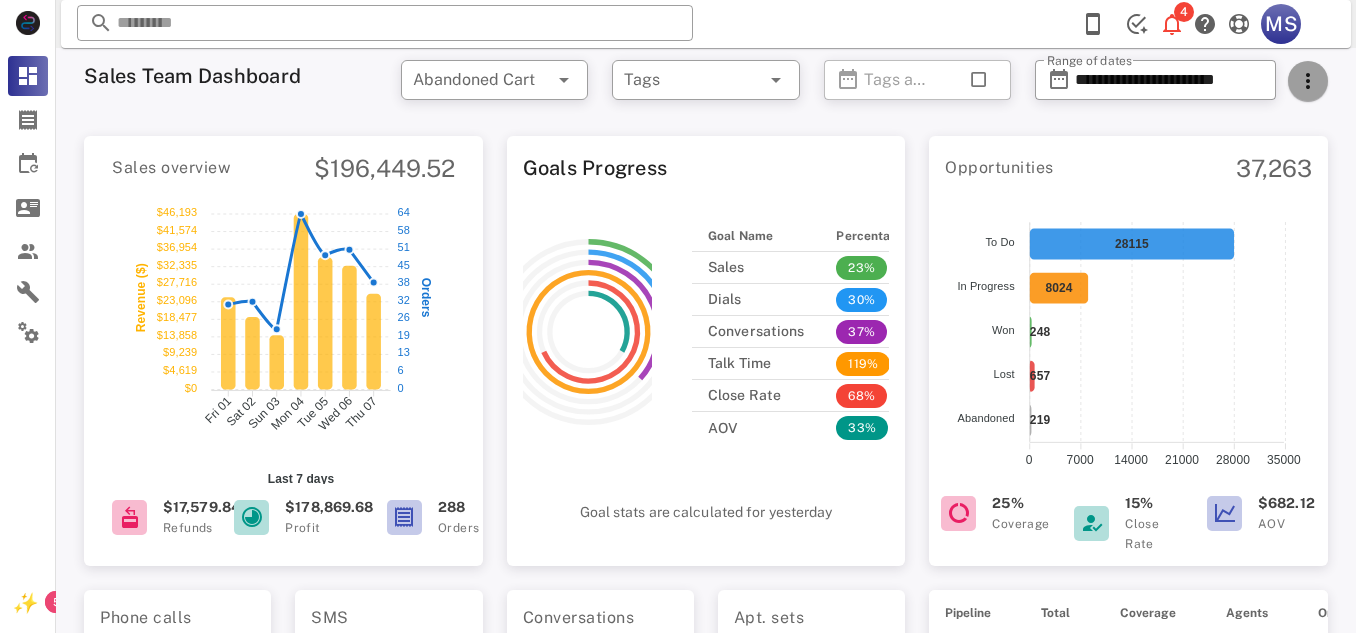 click at bounding box center (1308, 81) 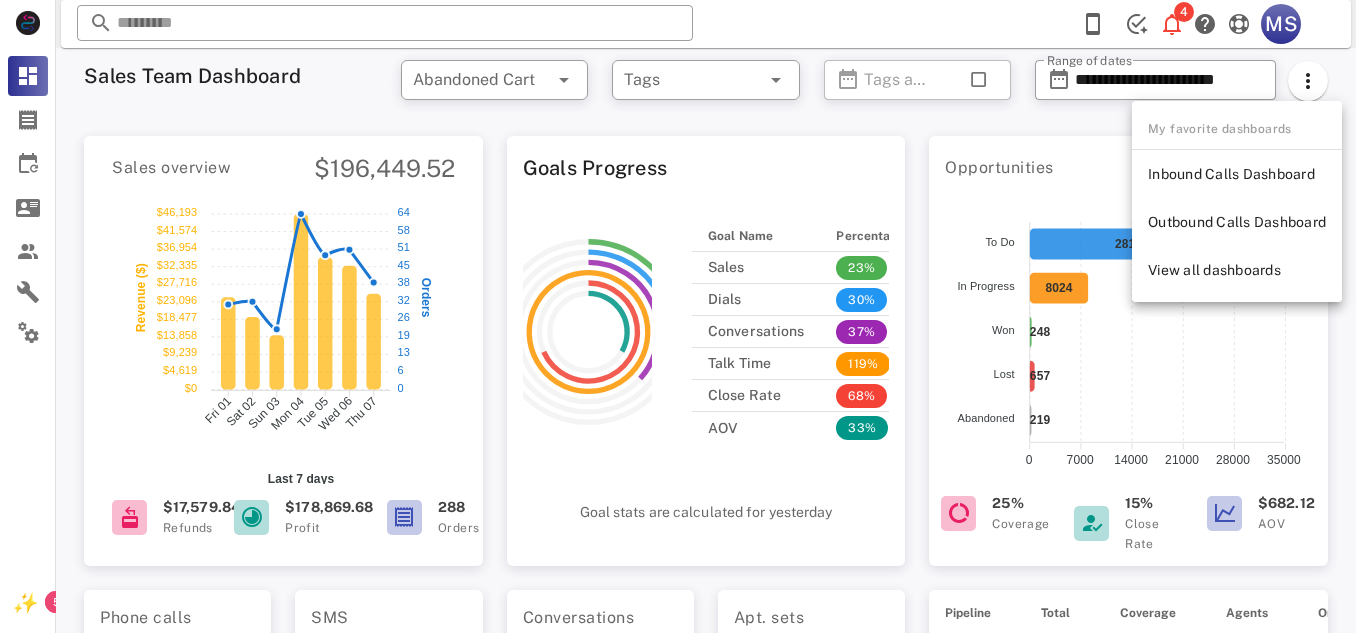 click on "Opportunities  37,263 28115 8024 248 657 219 To Do To Do In Progress In Progress Won Won Lost Lost Abandoned Abandoned 35000 35000 28000 28000 21000 21000 14000 14000 7000 7000 0 0 25% Coverage 15% Close Rate $682.12 AOV Phone calls  21,054 Inbound 52%  10,913   VS  Outbound 48% 10,141  SMS  97,612 5%" at bounding box center [706, 887] 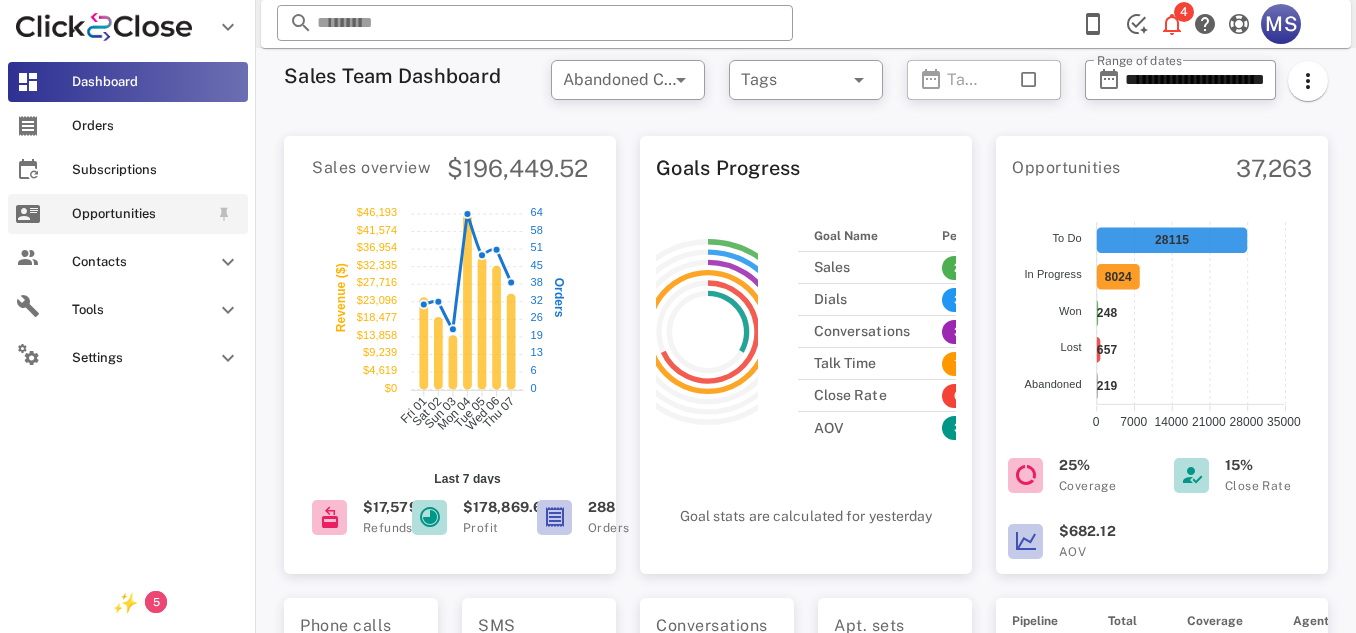 click on "Opportunities" at bounding box center (140, 214) 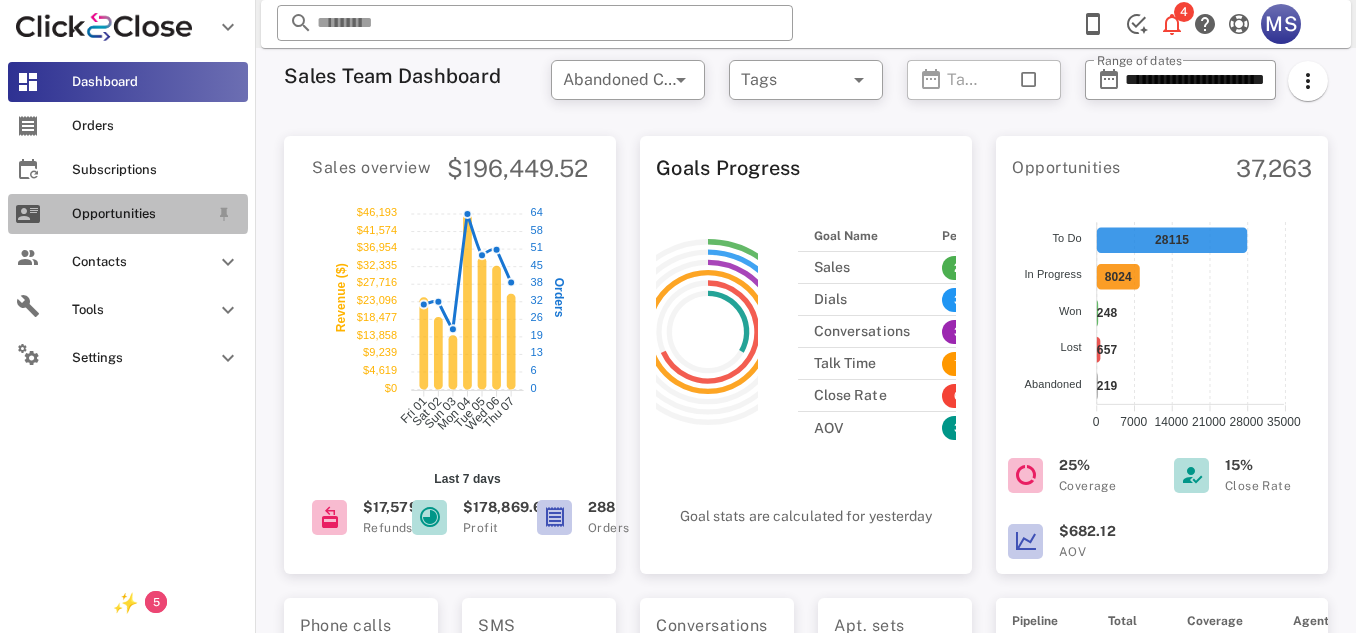 click on "Opportunities" at bounding box center [140, 214] 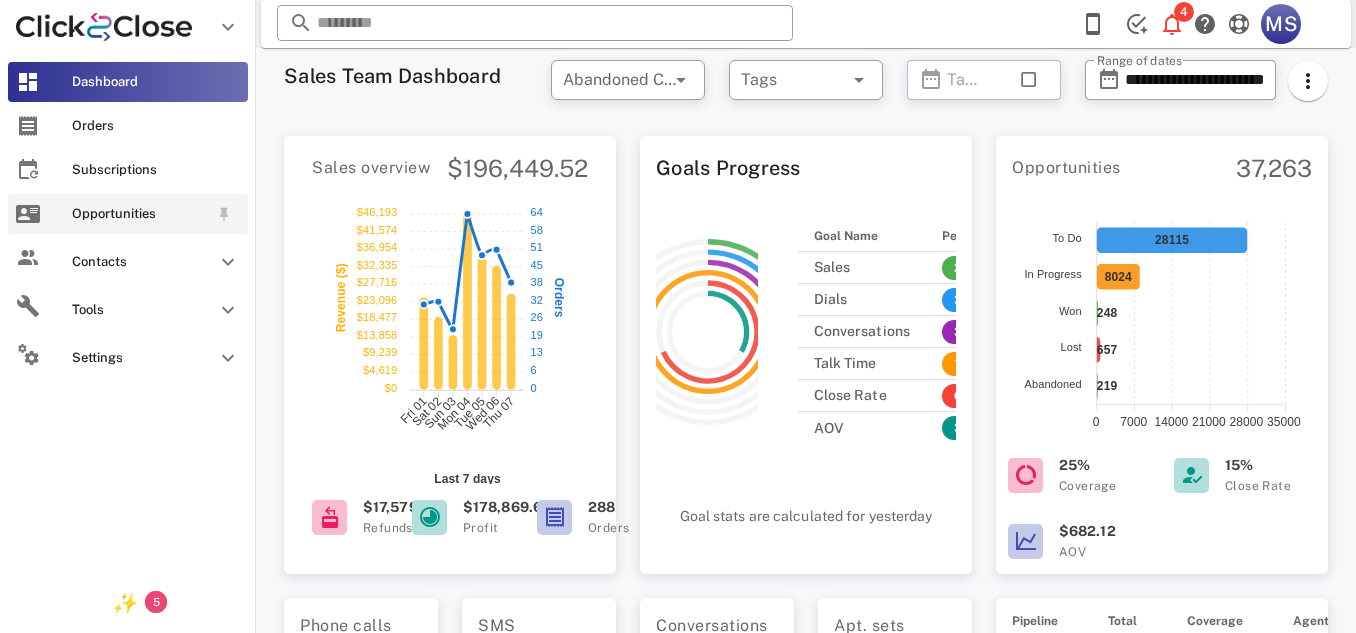 click at bounding box center [28, 214] 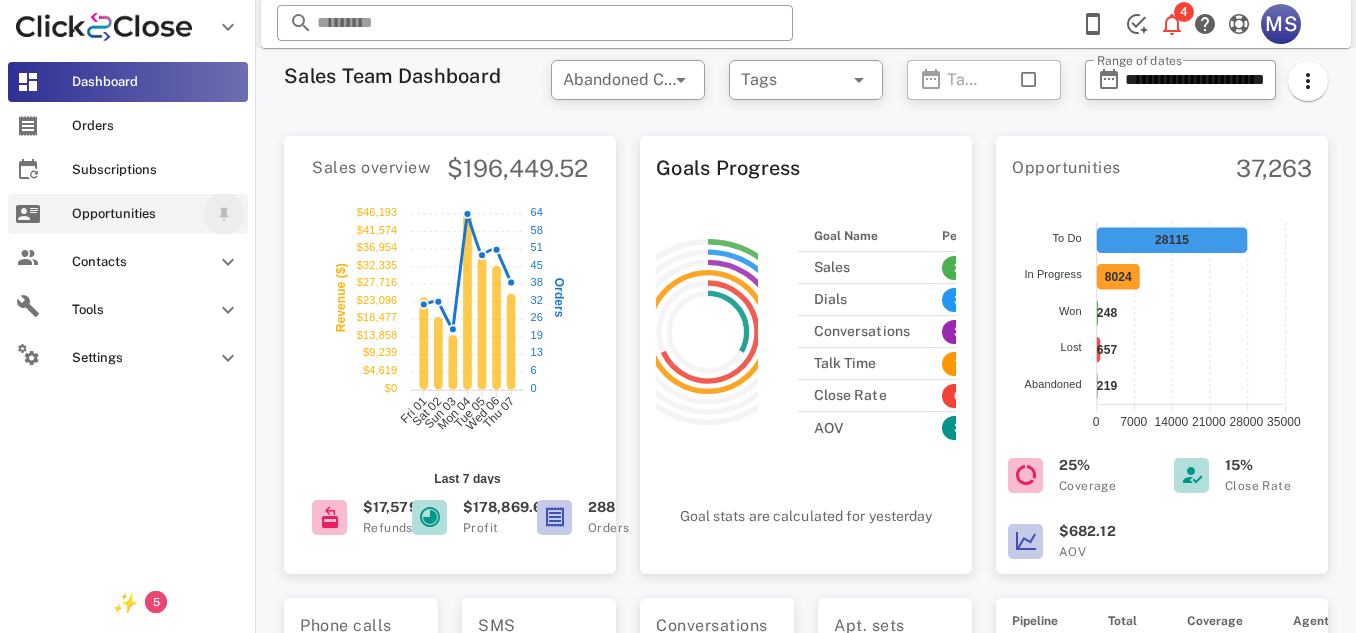 click at bounding box center [224, 214] 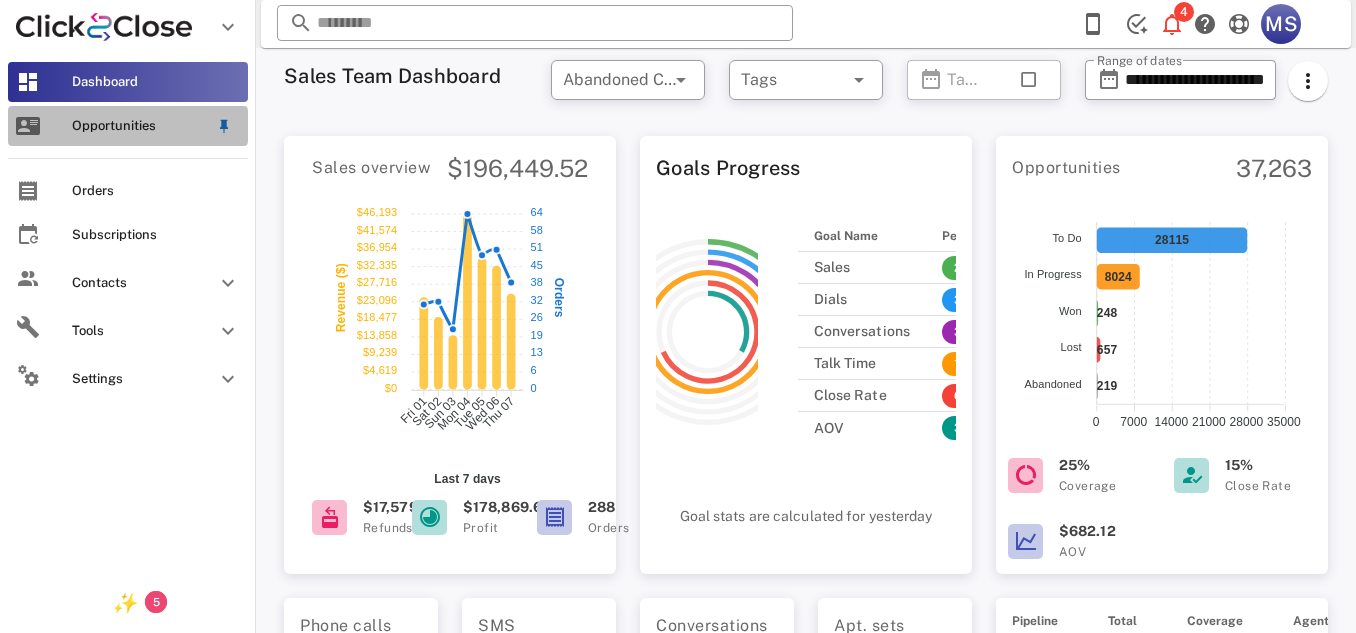 click on "Opportunities" at bounding box center [140, 126] 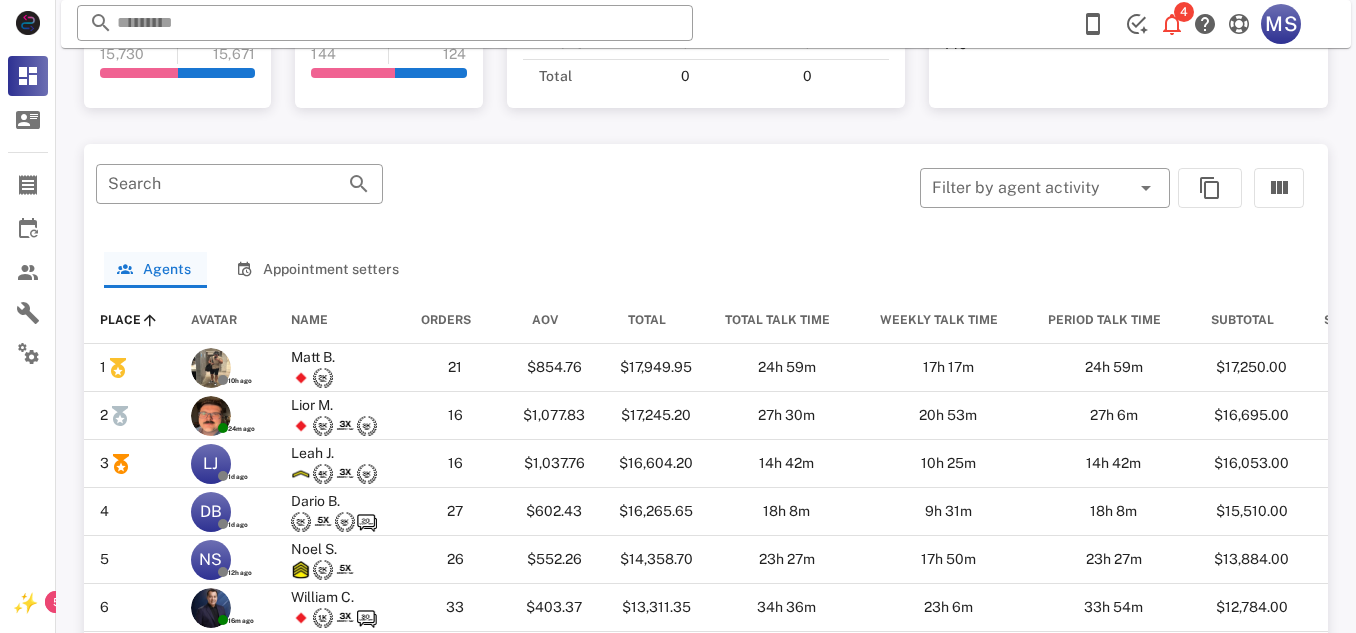 scroll, scrollTop: 934, scrollLeft: 0, axis: vertical 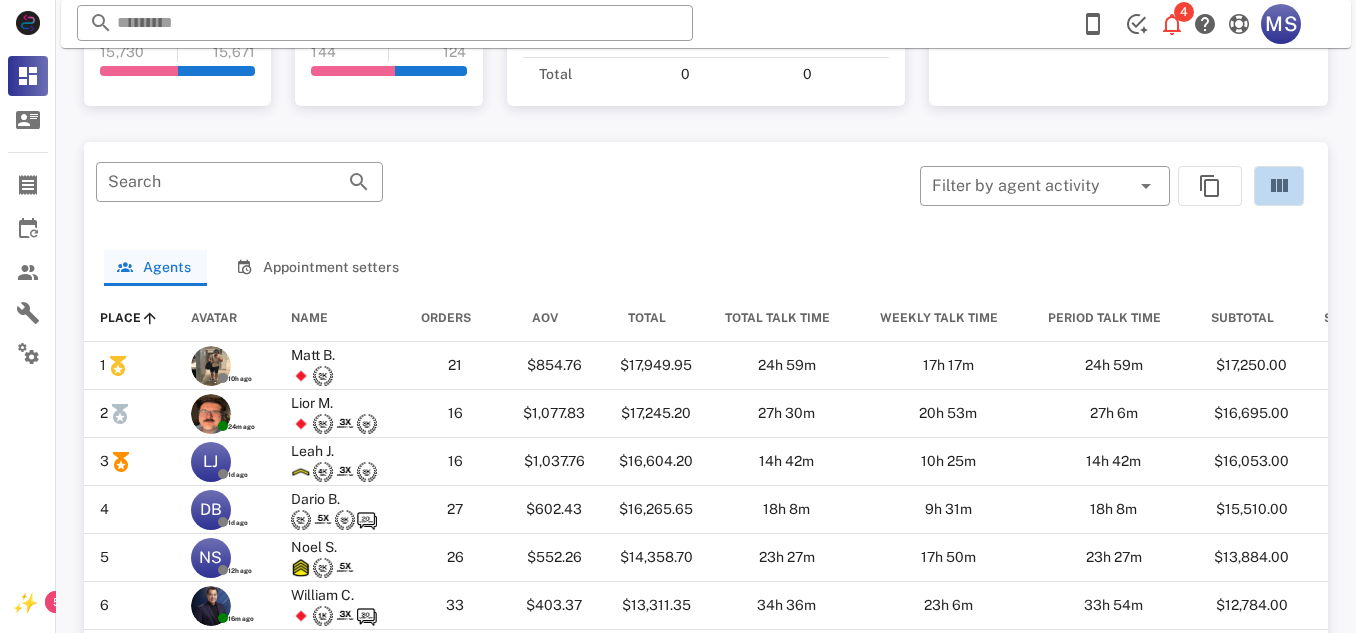 click at bounding box center (1279, 186) 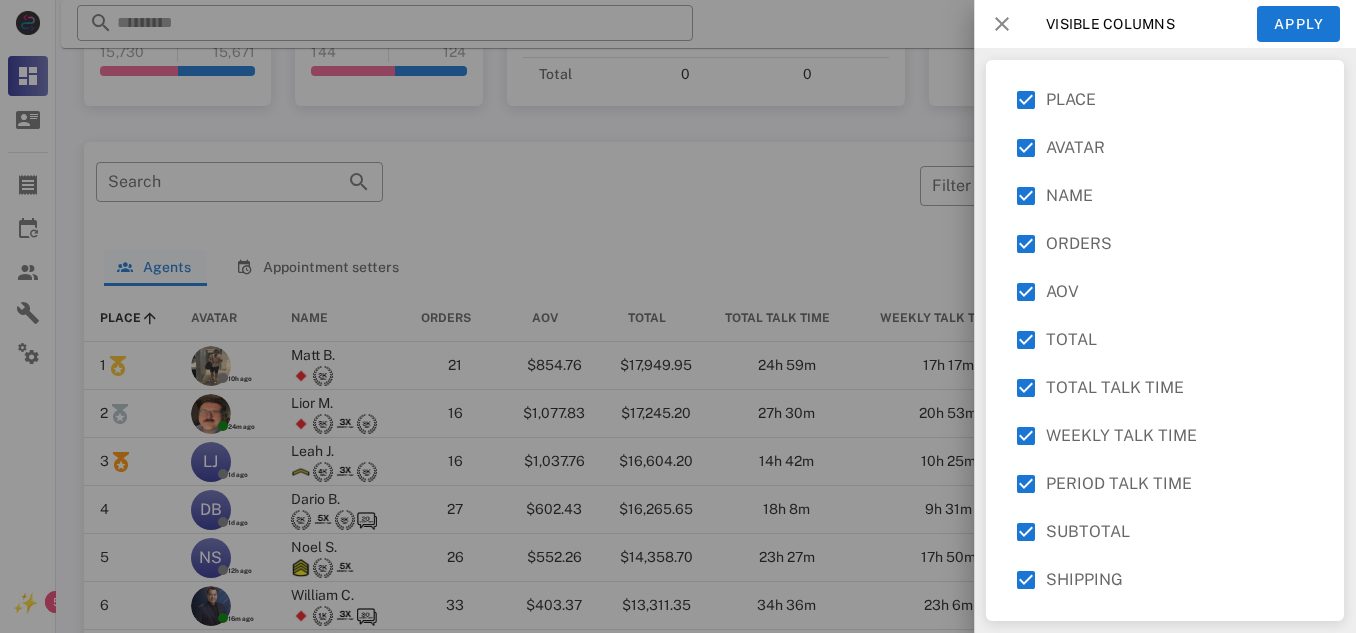 click at bounding box center (1002, 24) 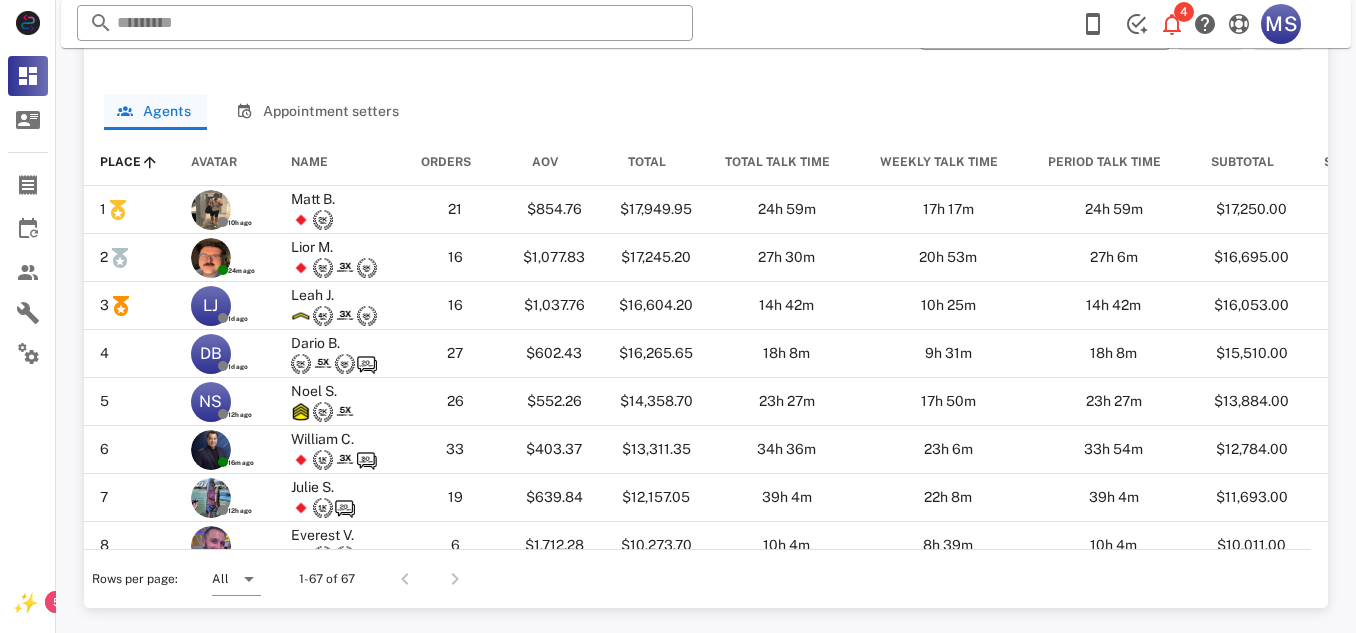 scroll, scrollTop: 1093, scrollLeft: 0, axis: vertical 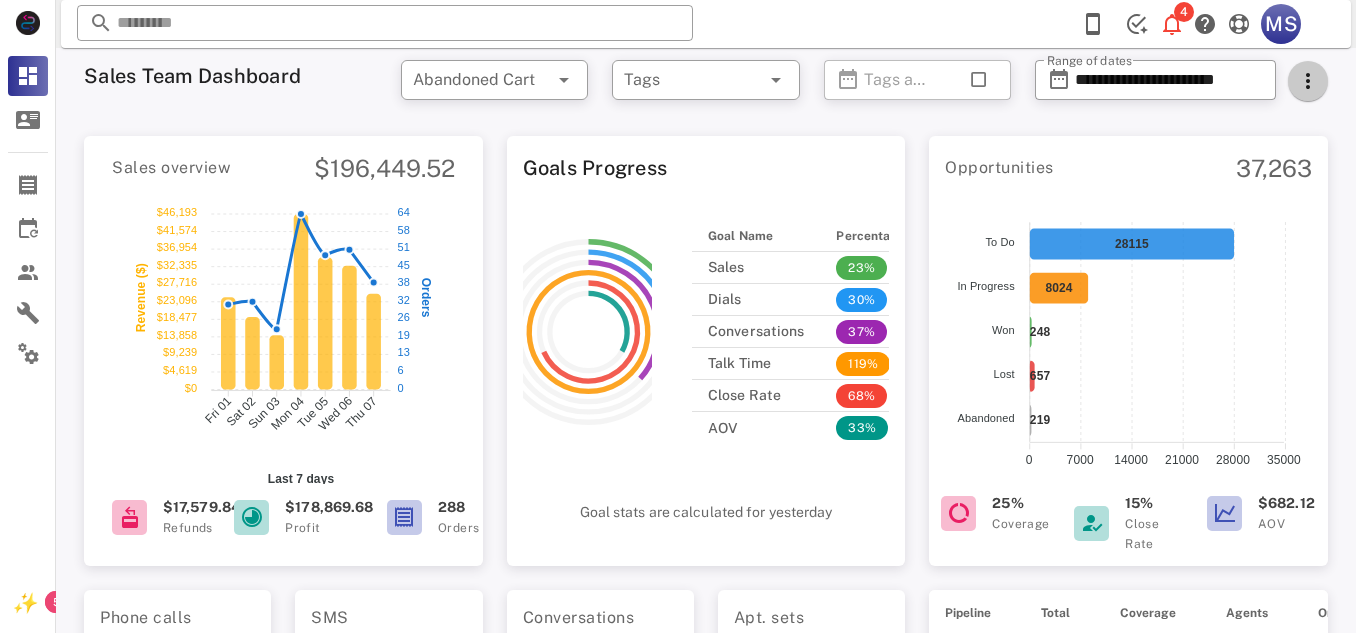 click at bounding box center [1308, 81] 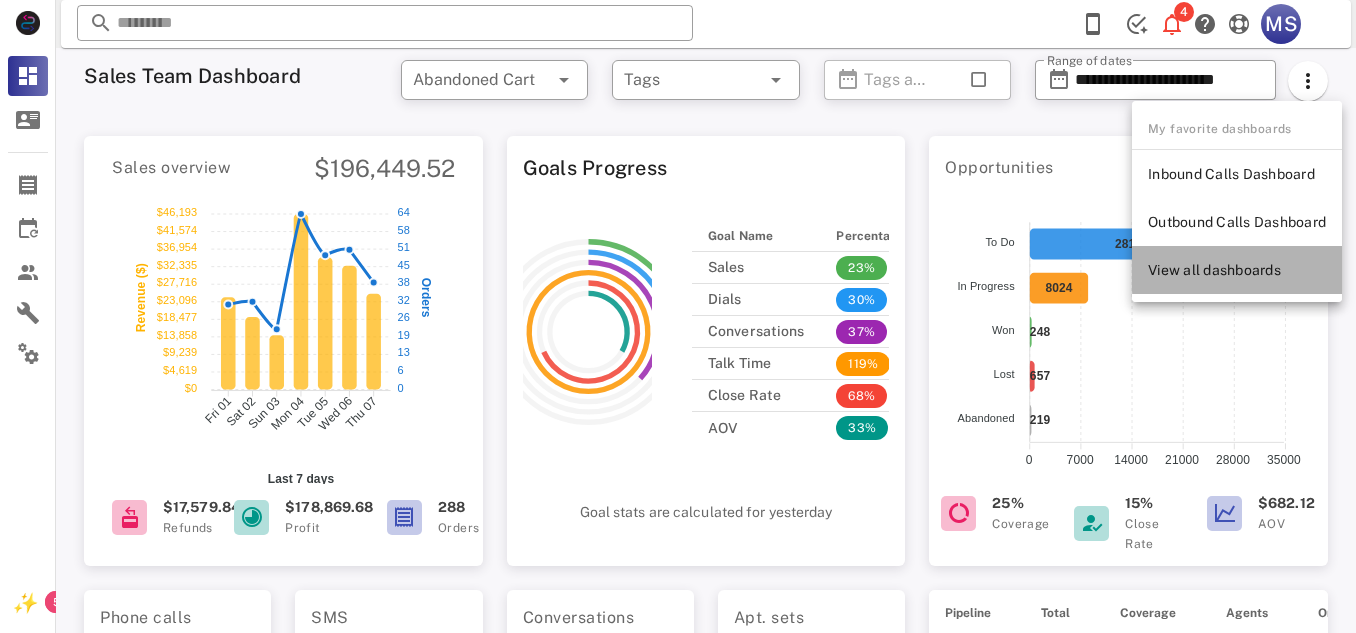 click on "View all dashboards" at bounding box center (1237, 270) 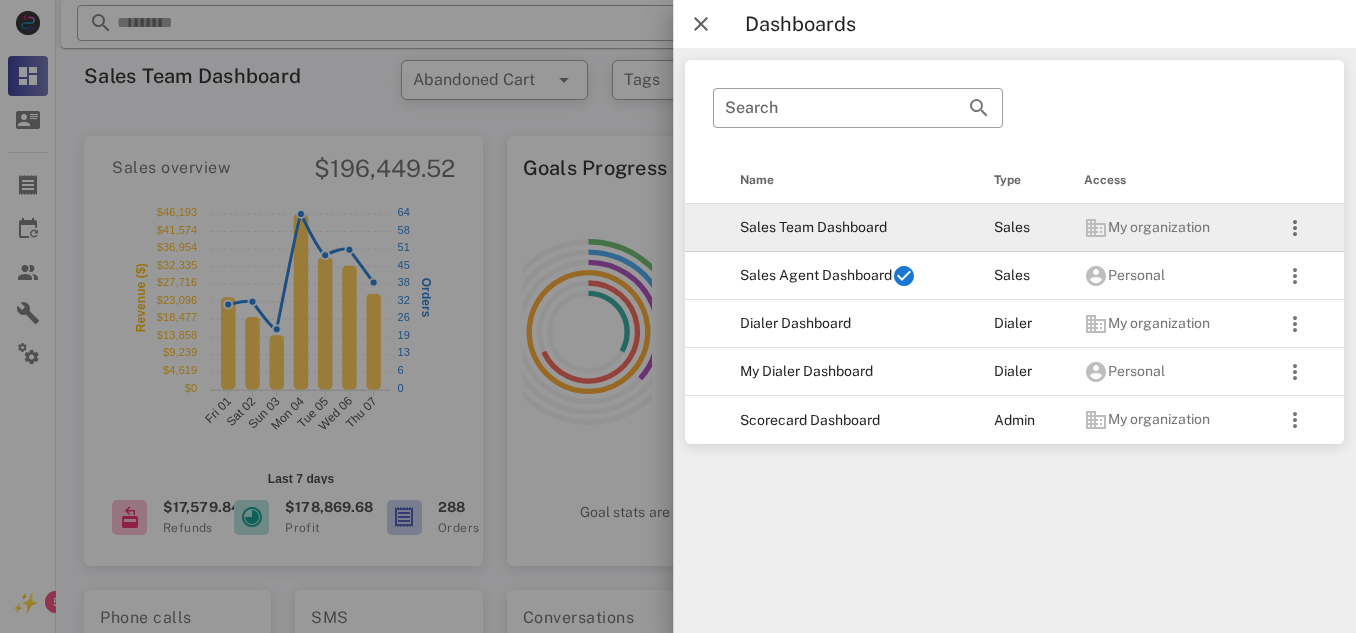 click on "Sales Team Dashboard" at bounding box center [851, 228] 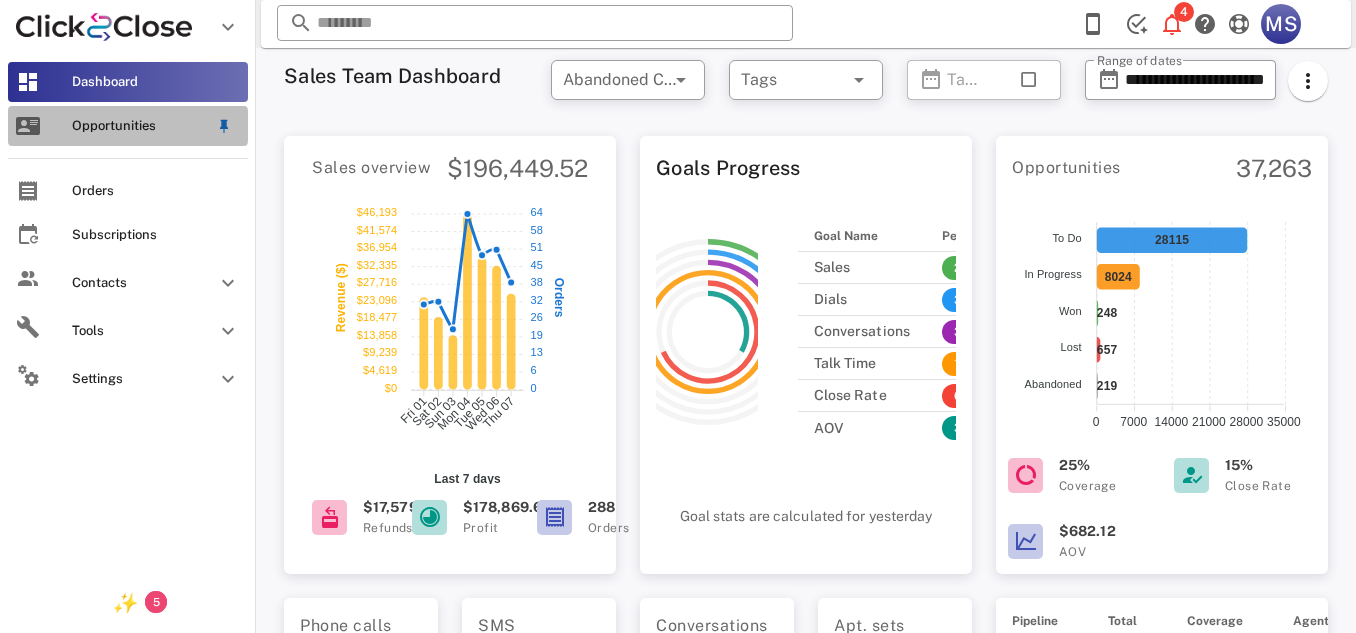 click on "Opportunities" at bounding box center [140, 126] 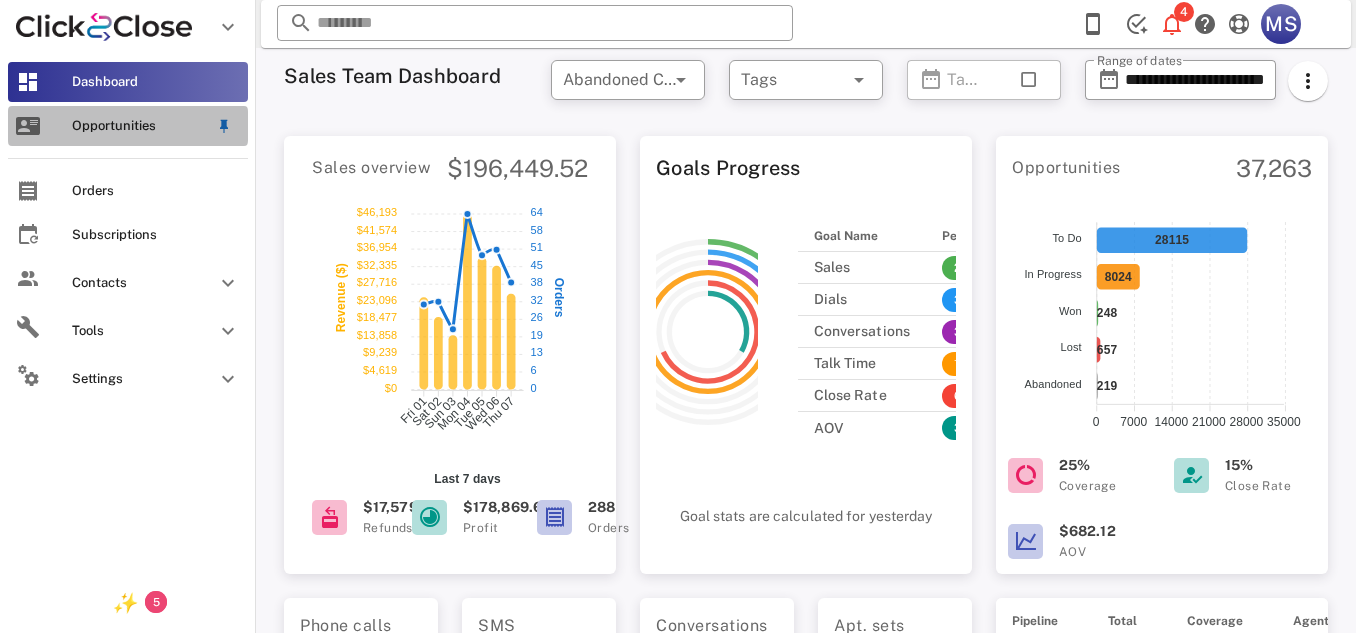 click on "Opportunities" at bounding box center [140, 126] 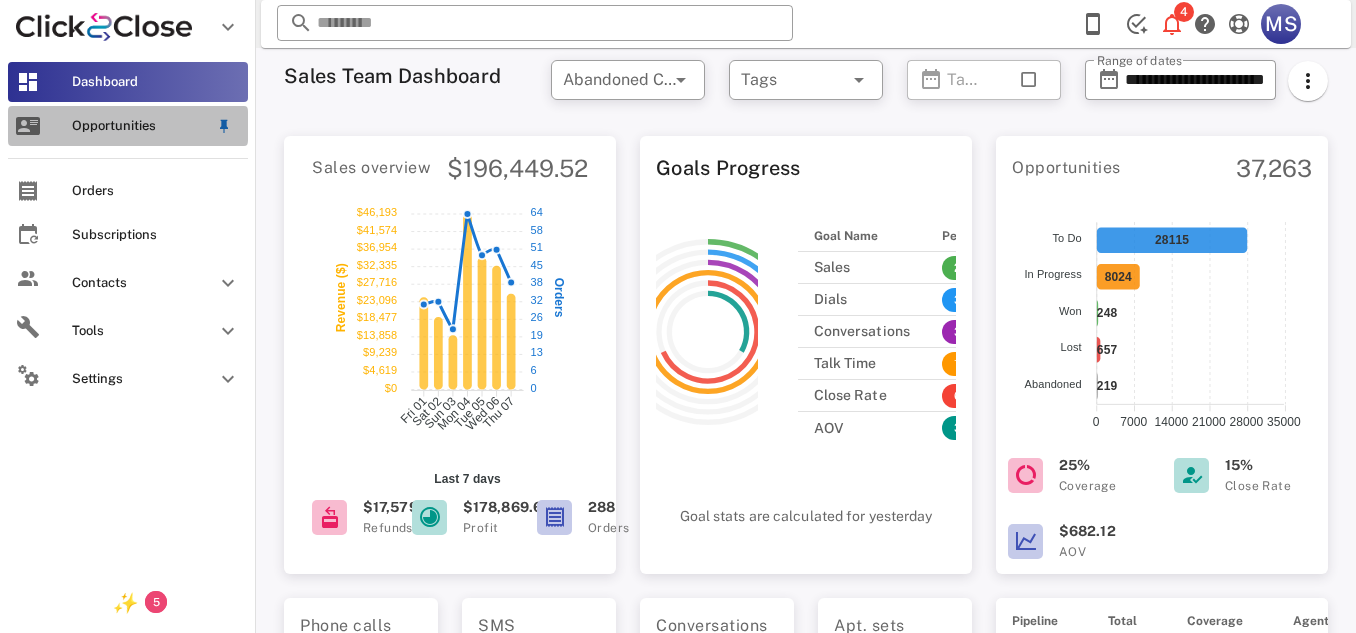 click on "Opportunities" at bounding box center (140, 126) 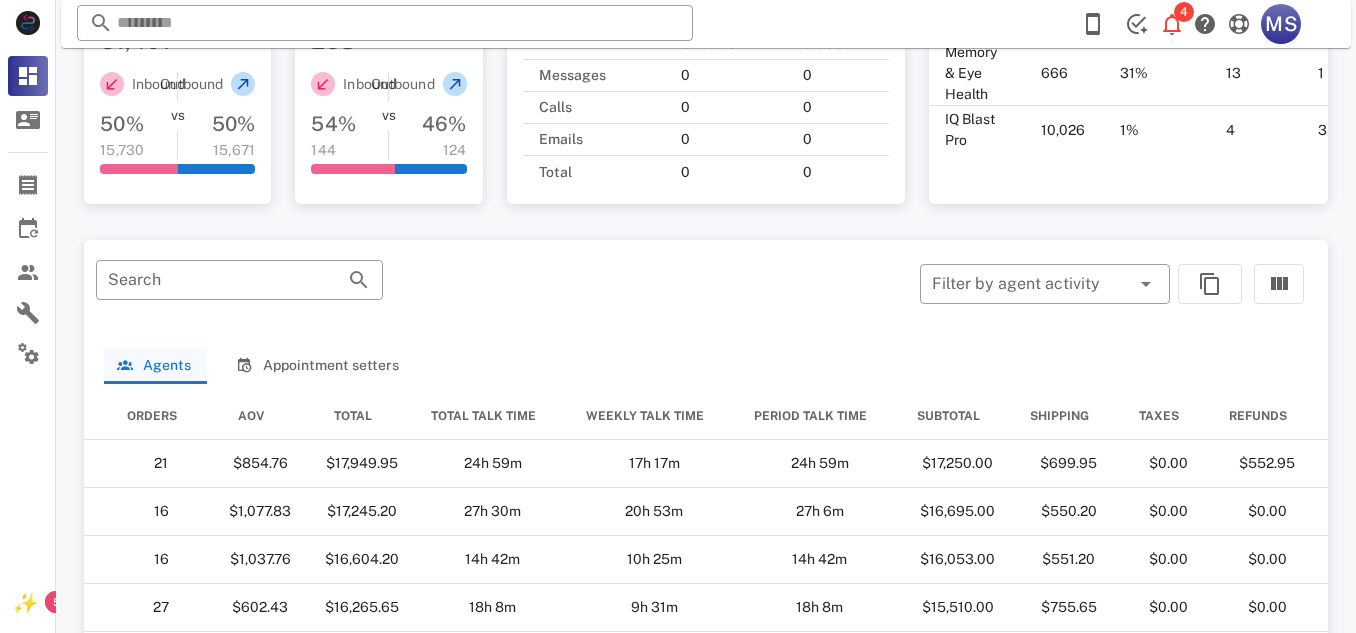 scroll, scrollTop: 840, scrollLeft: 0, axis: vertical 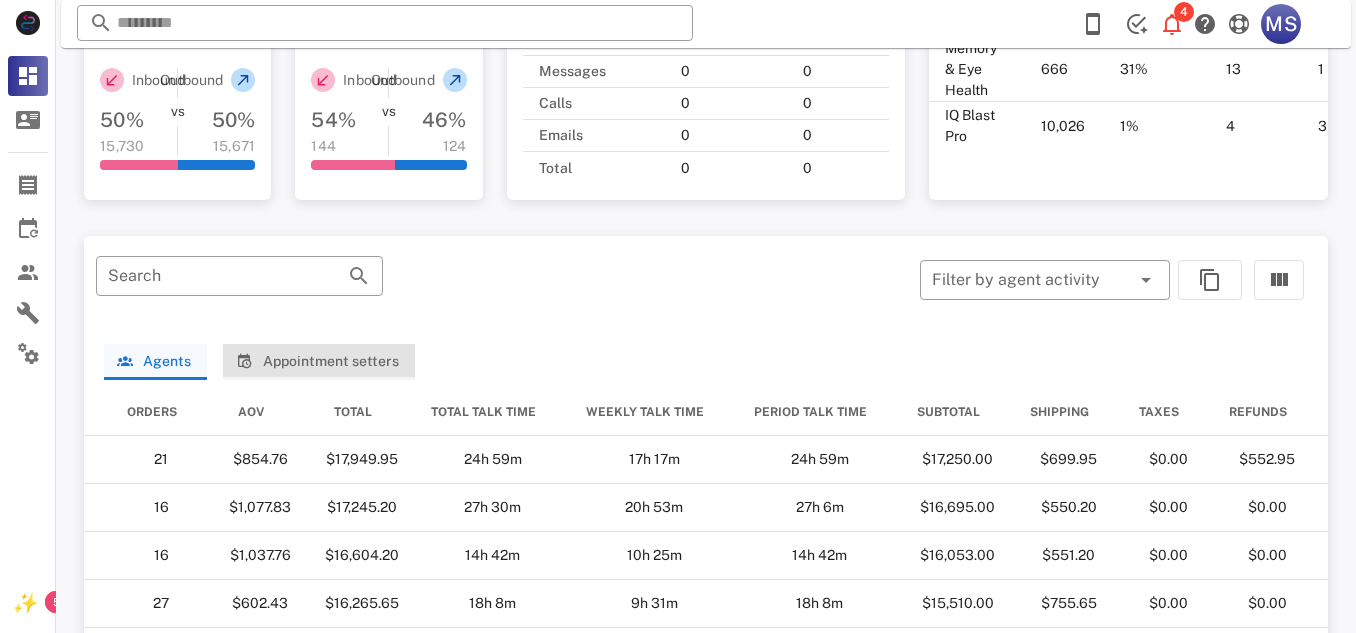 click on "Appointment setters" at bounding box center [318, 361] 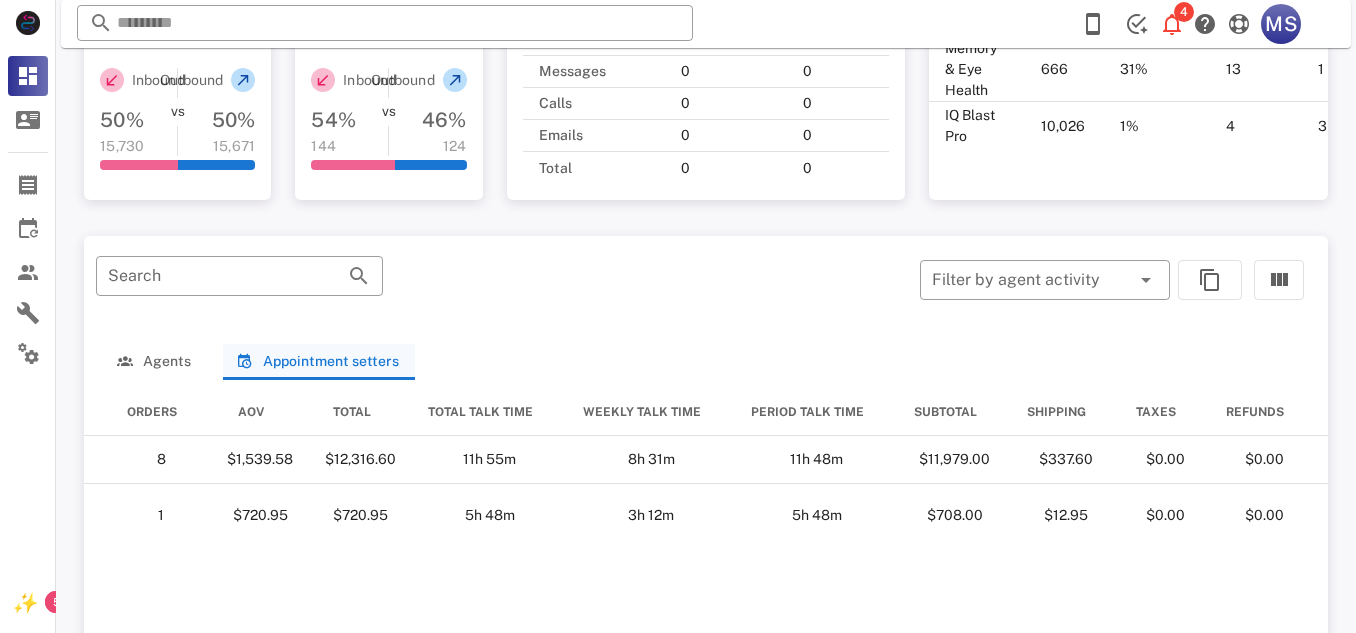 scroll, scrollTop: 0, scrollLeft: 0, axis: both 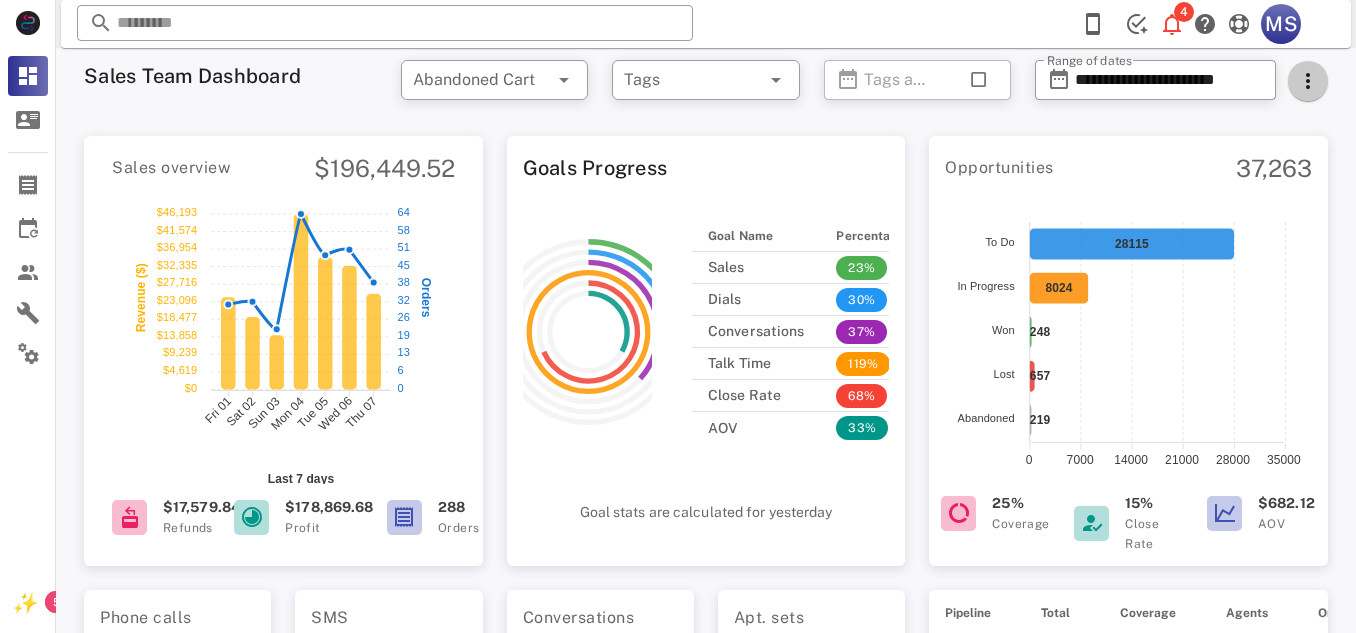 click at bounding box center (1308, 81) 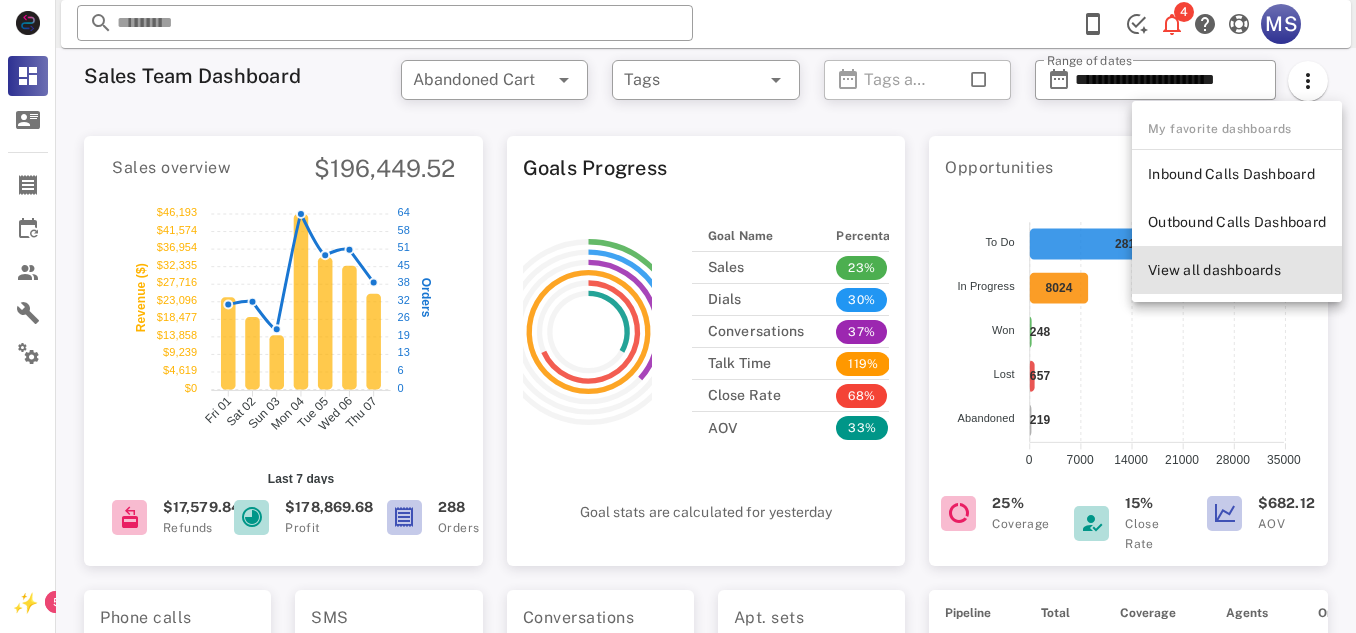 click on "View all dashboards" at bounding box center (1237, 270) 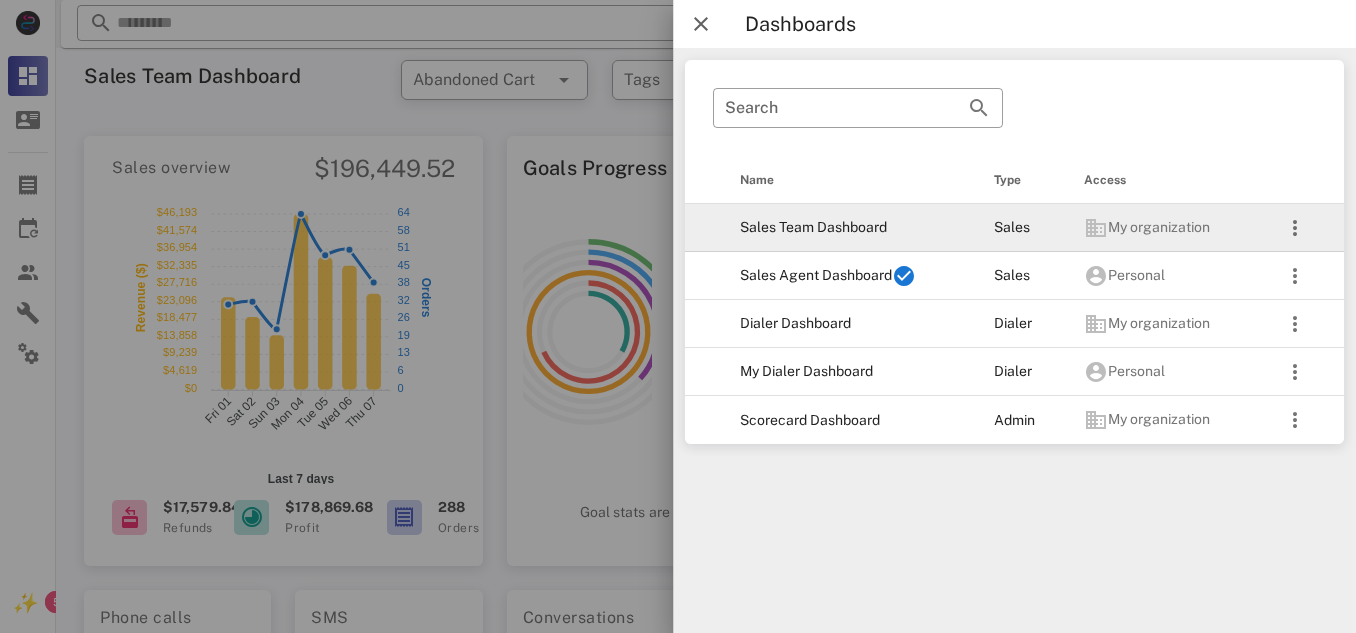 click on "Sales Team Dashboard" at bounding box center (851, 228) 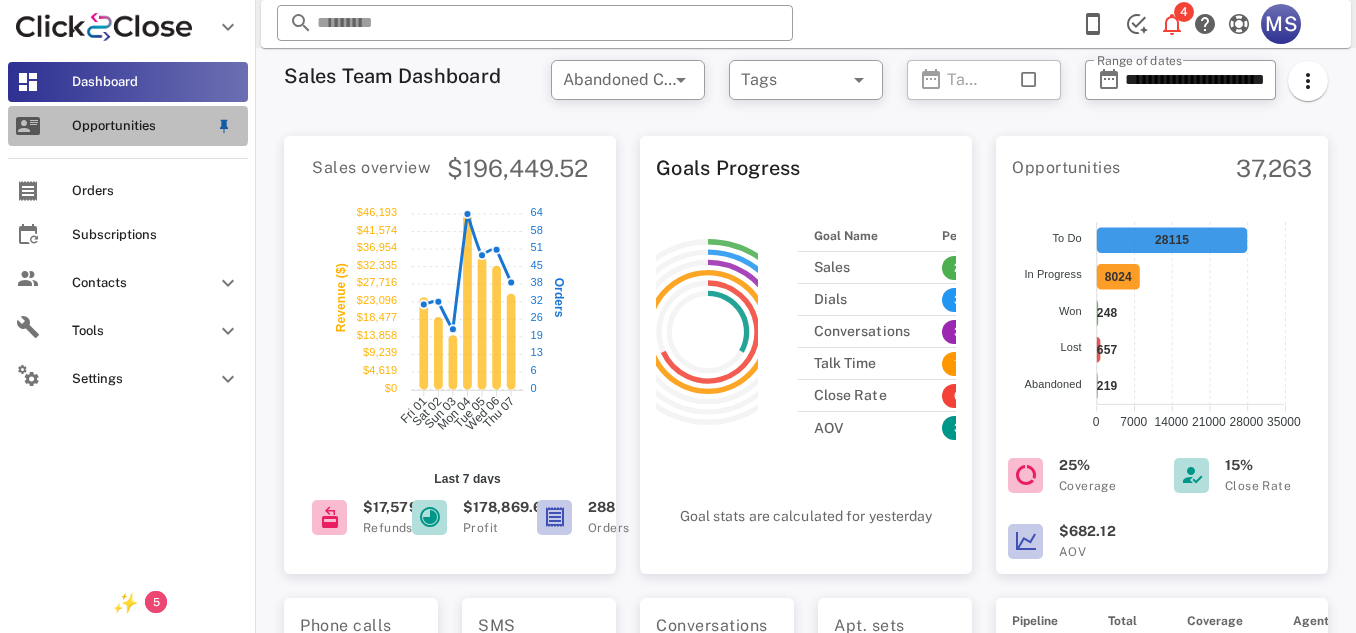 click on "Opportunities" at bounding box center (140, 126) 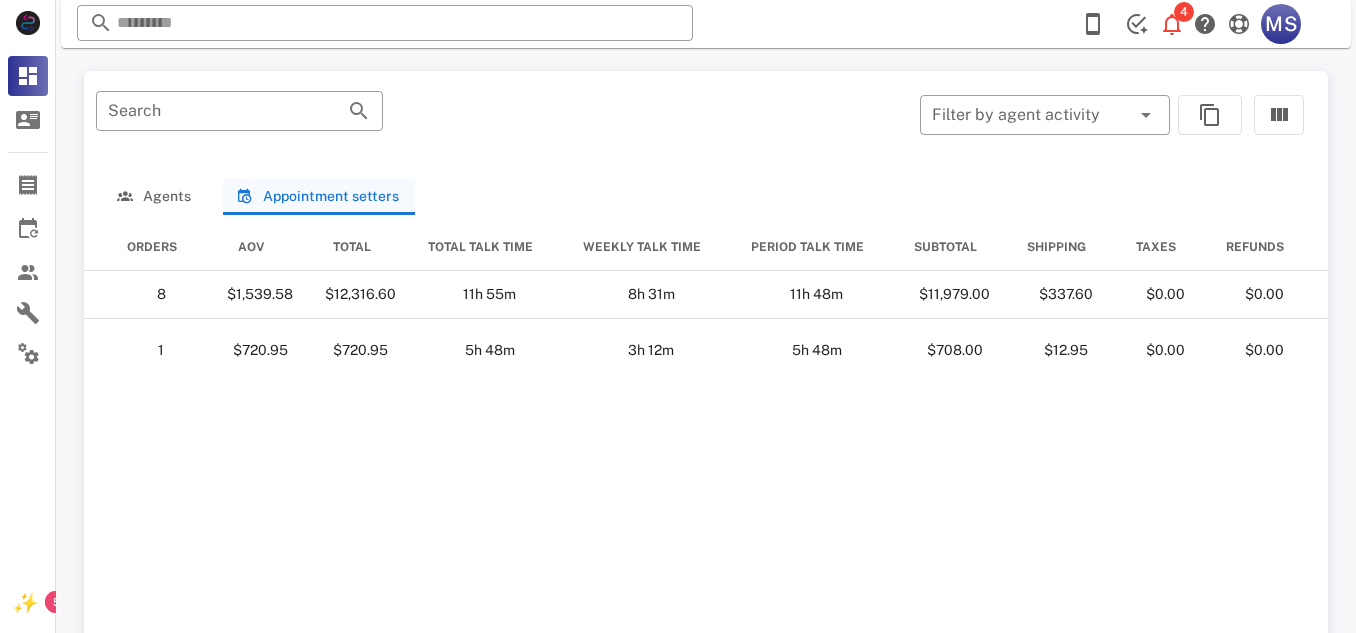 scroll, scrollTop: 1048, scrollLeft: 0, axis: vertical 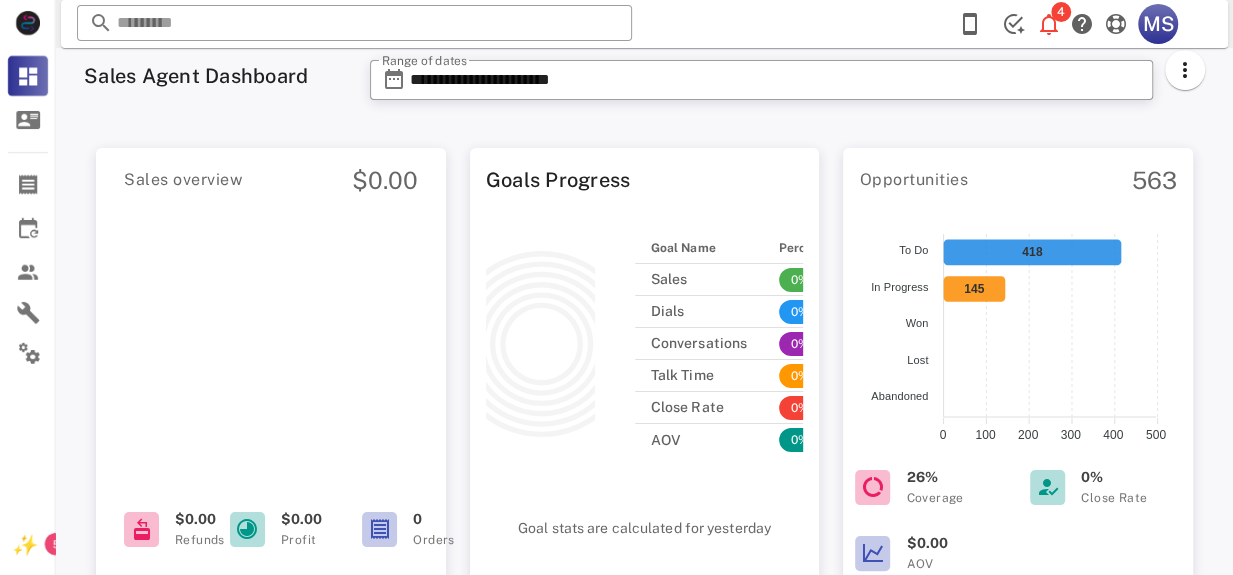 drag, startPoint x: 1345, startPoint y: 0, endPoint x: 856, endPoint y: 28, distance: 489.801 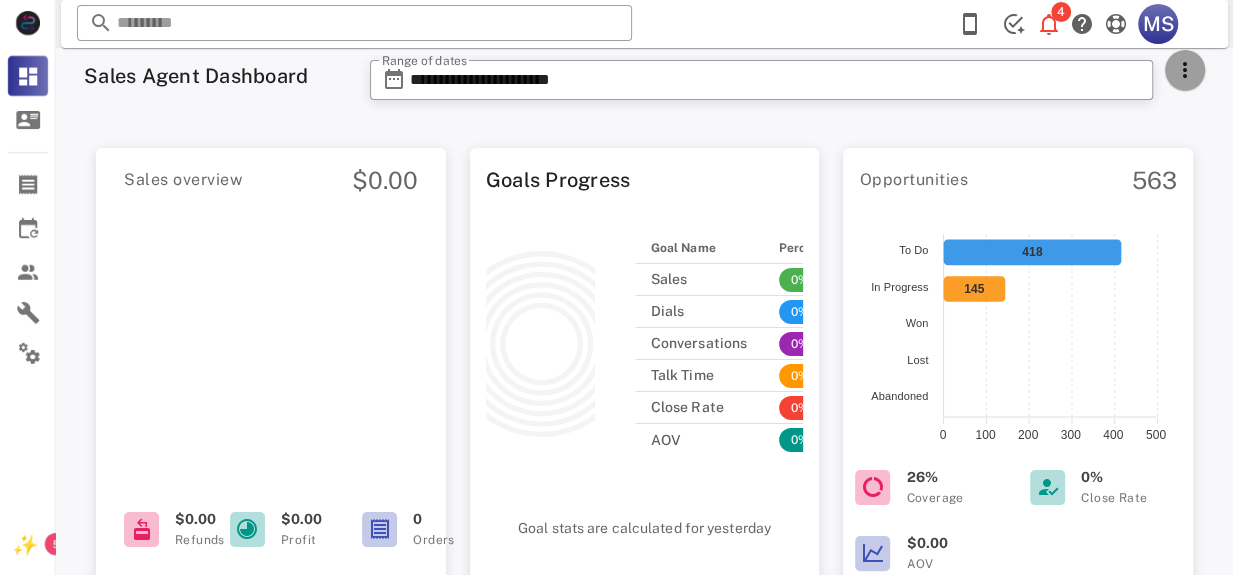 click at bounding box center (1185, 70) 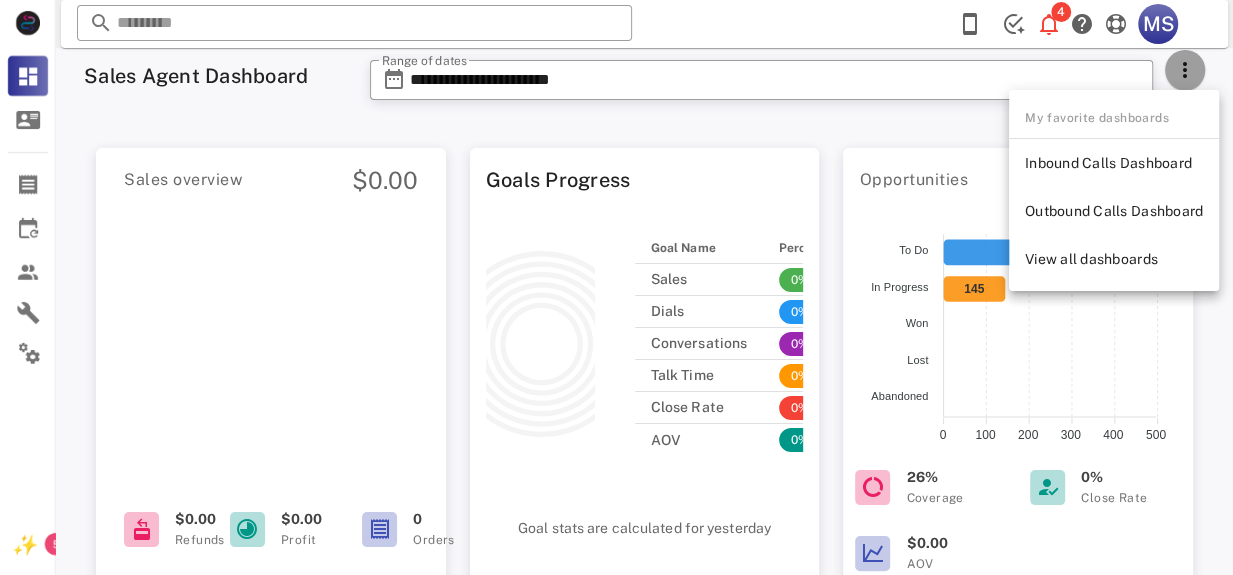 click at bounding box center [1185, 70] 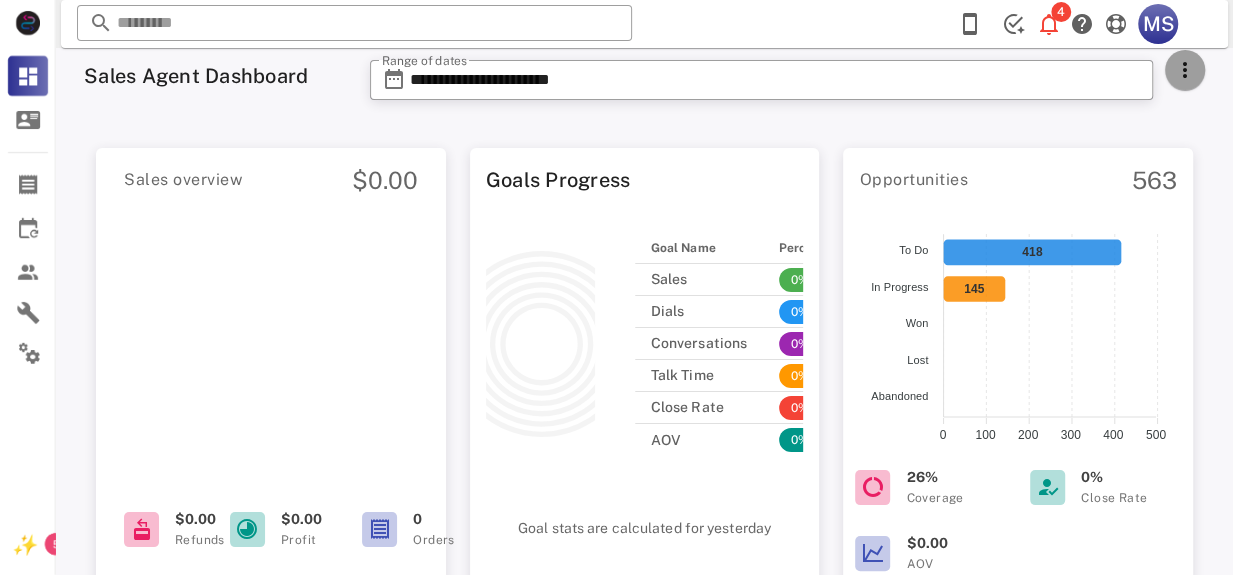 click at bounding box center [1185, 70] 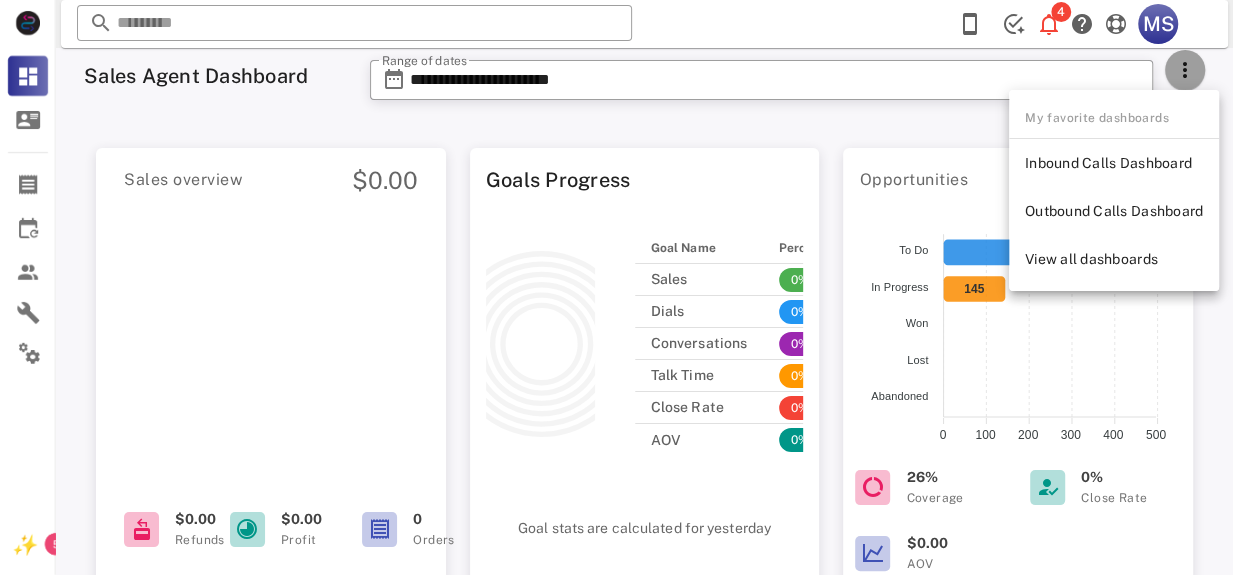 click at bounding box center [1185, 70] 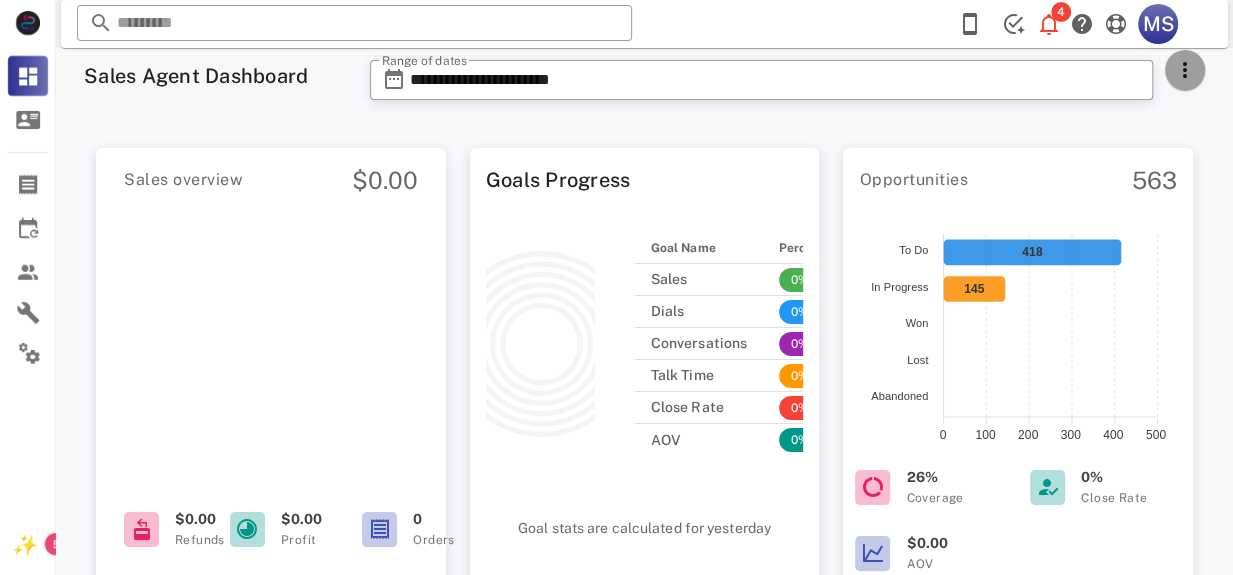 click at bounding box center (1185, 70) 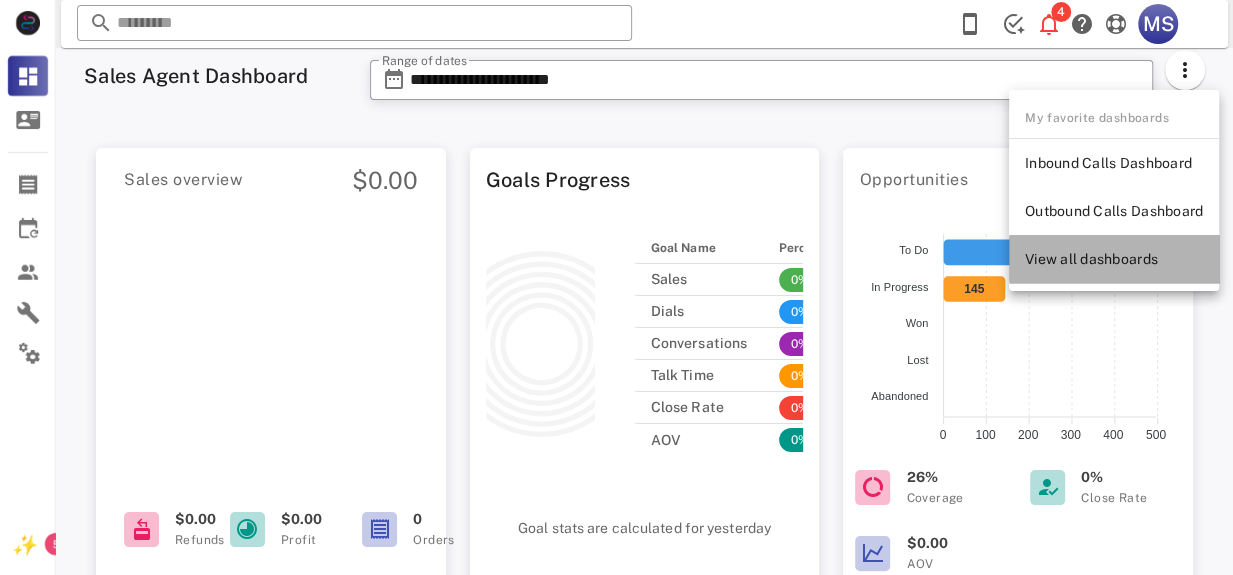 click on "View all dashboards" at bounding box center (1114, 259) 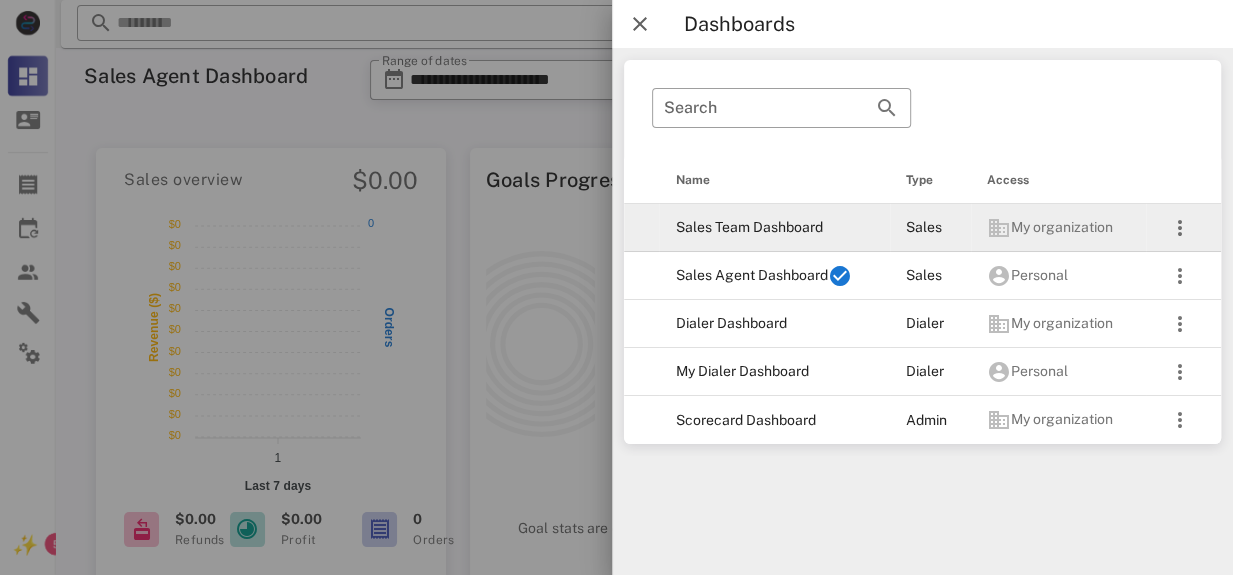 click on "Sales Team Dashboard" at bounding box center (774, 228) 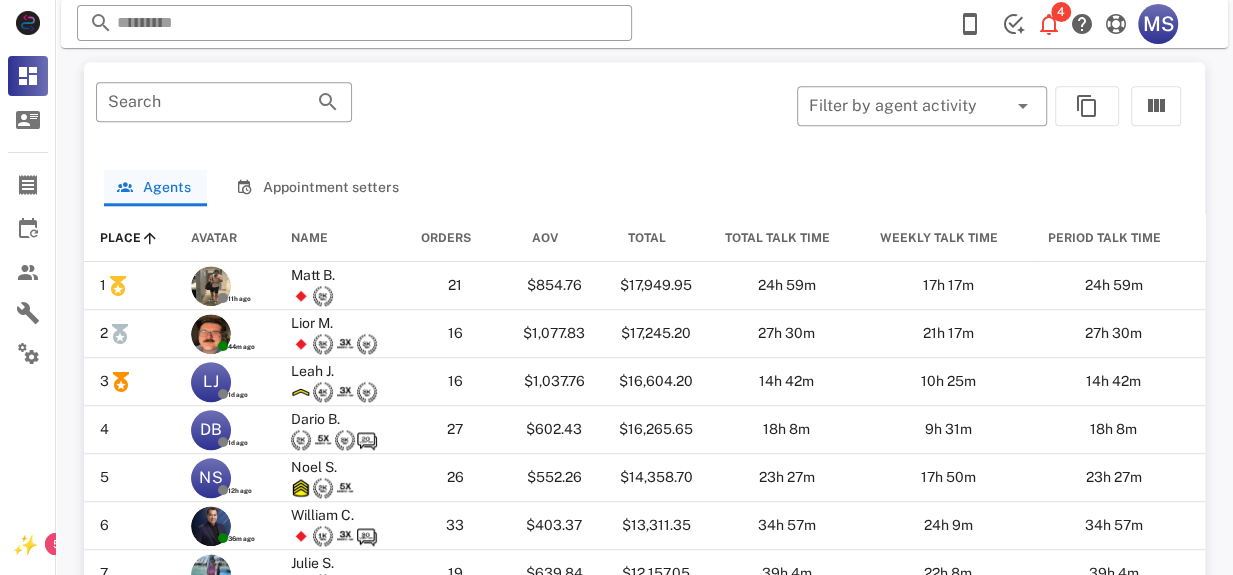 scroll, scrollTop: 1134, scrollLeft: 0, axis: vertical 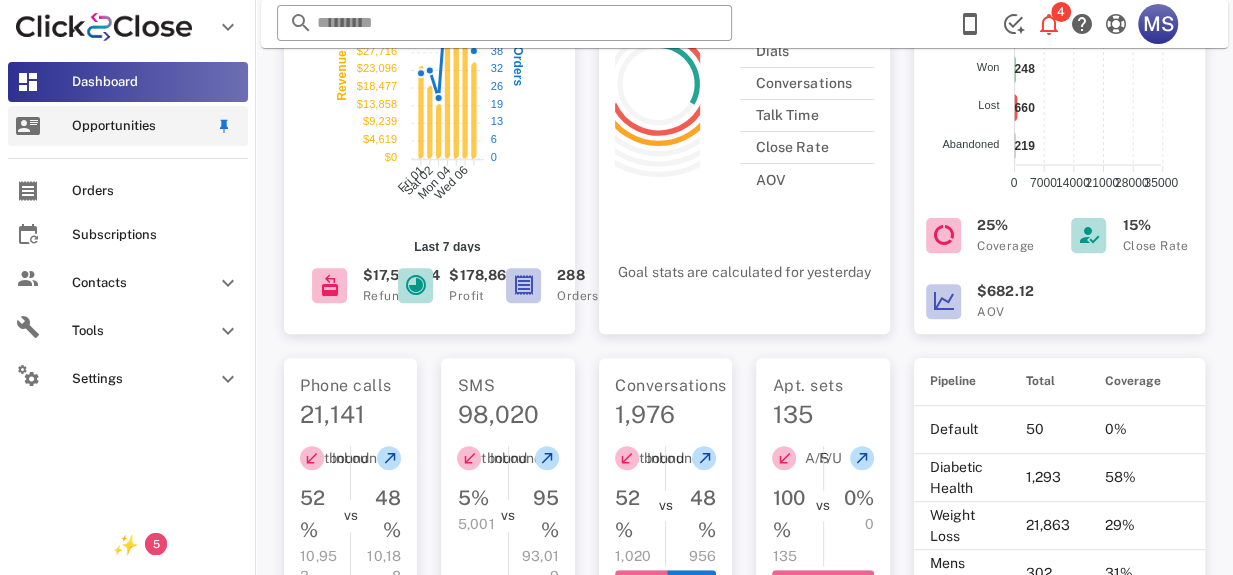 click on "Opportunities" at bounding box center [140, 126] 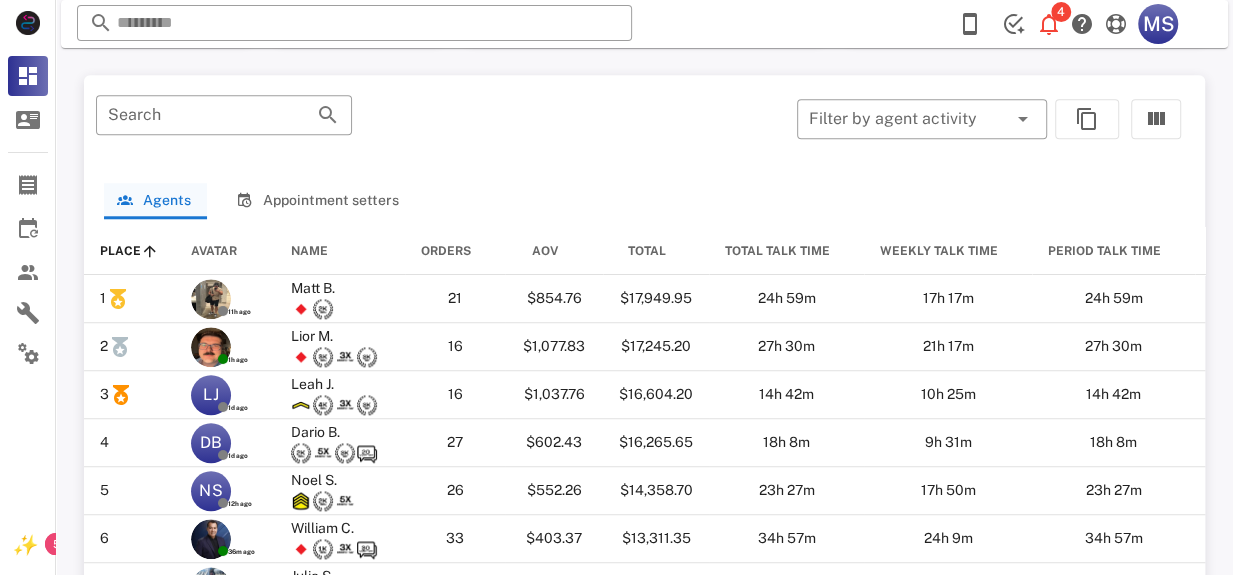 scroll, scrollTop: 1048, scrollLeft: 0, axis: vertical 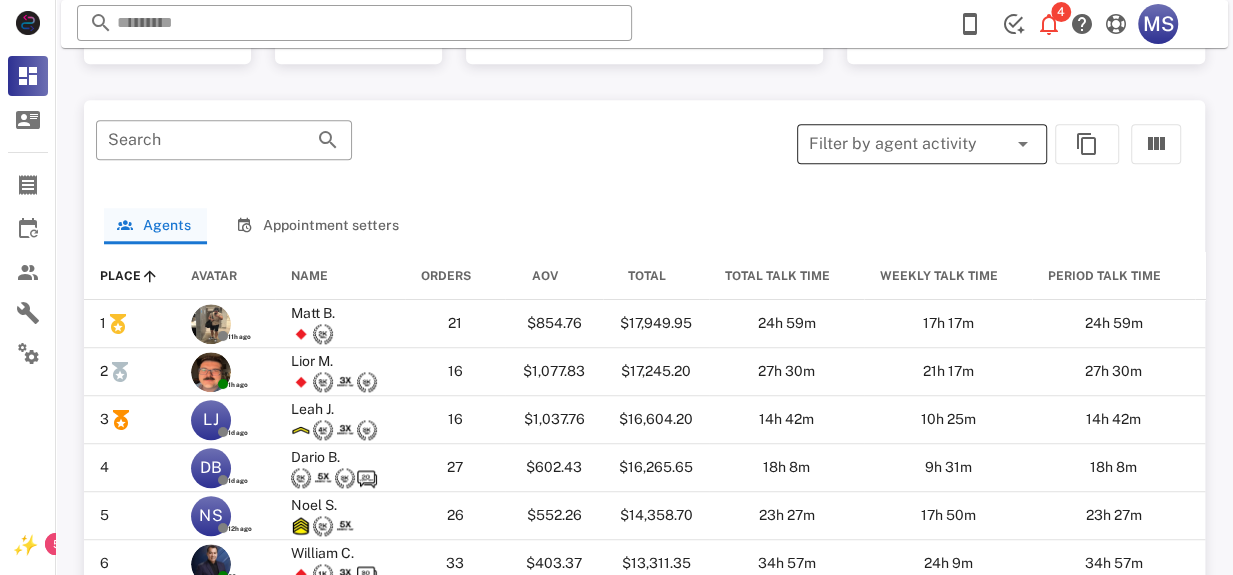 click at bounding box center [1023, 144] 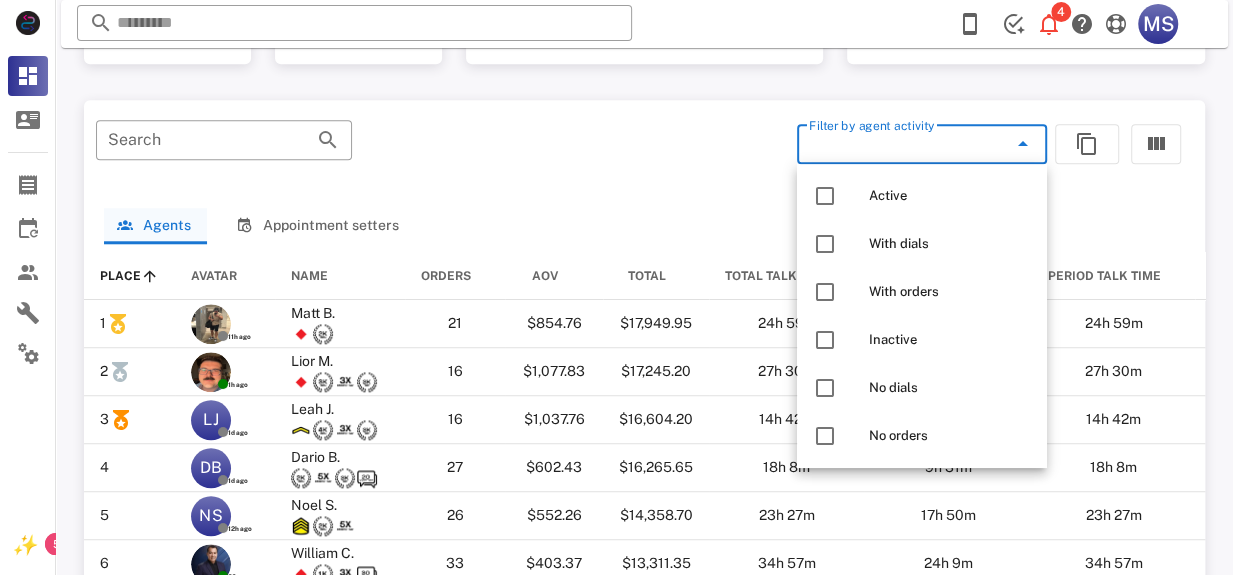 click on "​ Filter by agent activity" at bounding box center (971, 154) 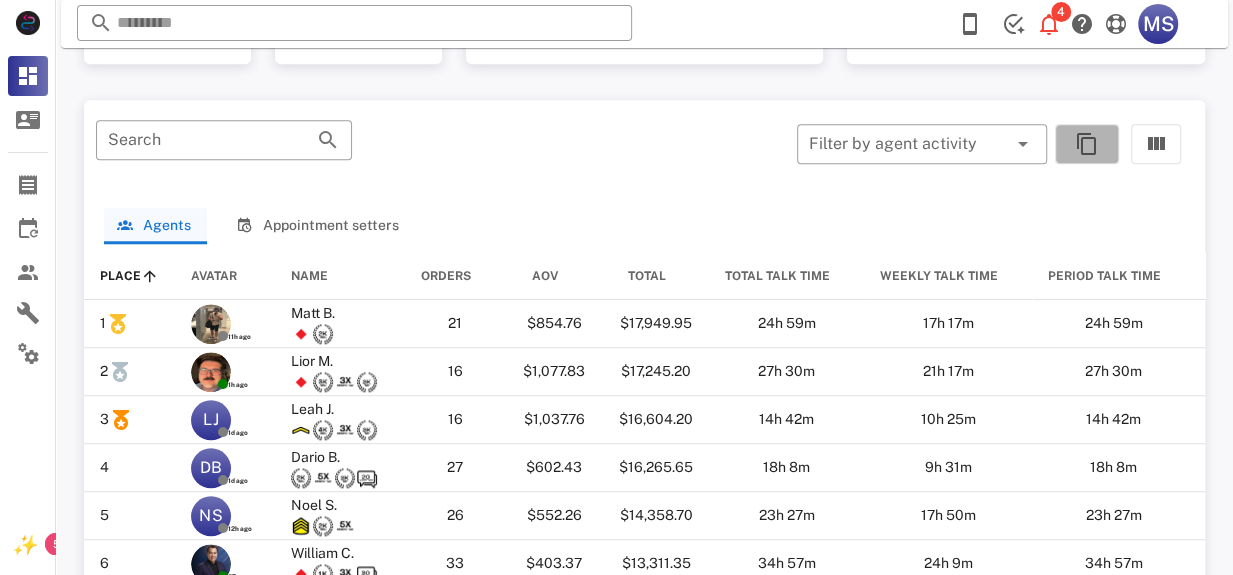 click at bounding box center (1087, 144) 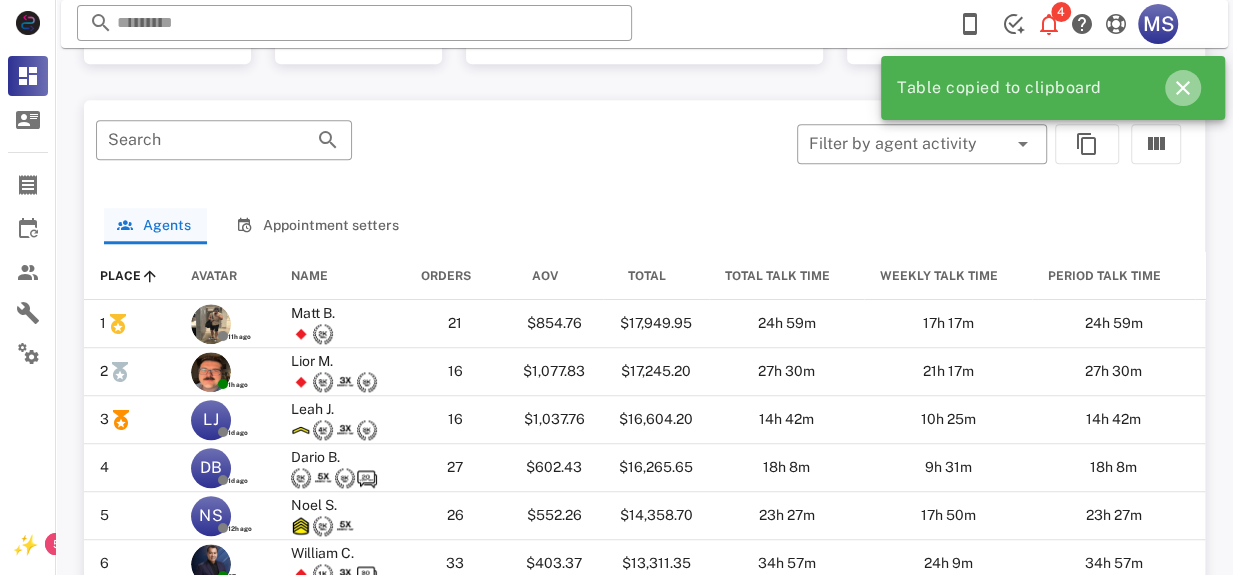 click at bounding box center [1183, 88] 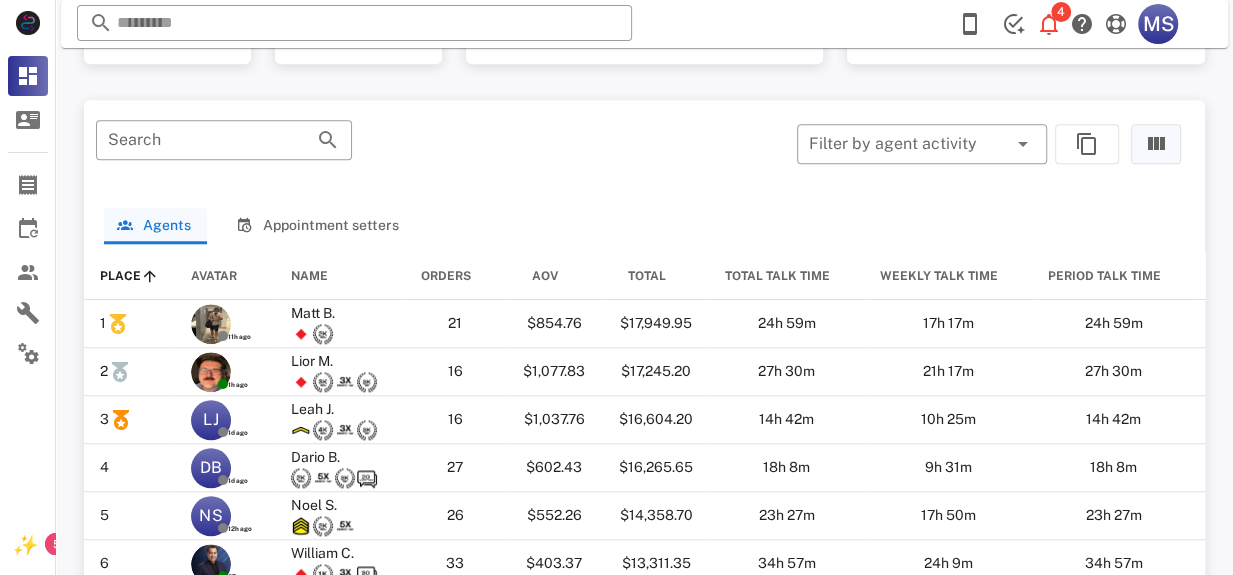 click at bounding box center (1156, 144) 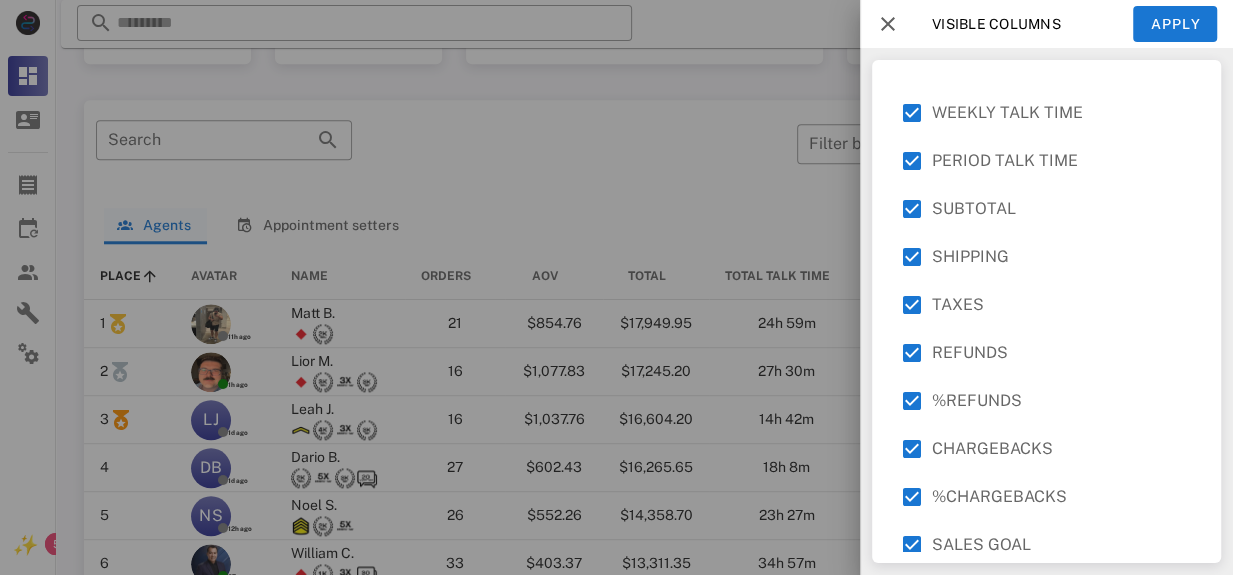 scroll, scrollTop: 381, scrollLeft: 0, axis: vertical 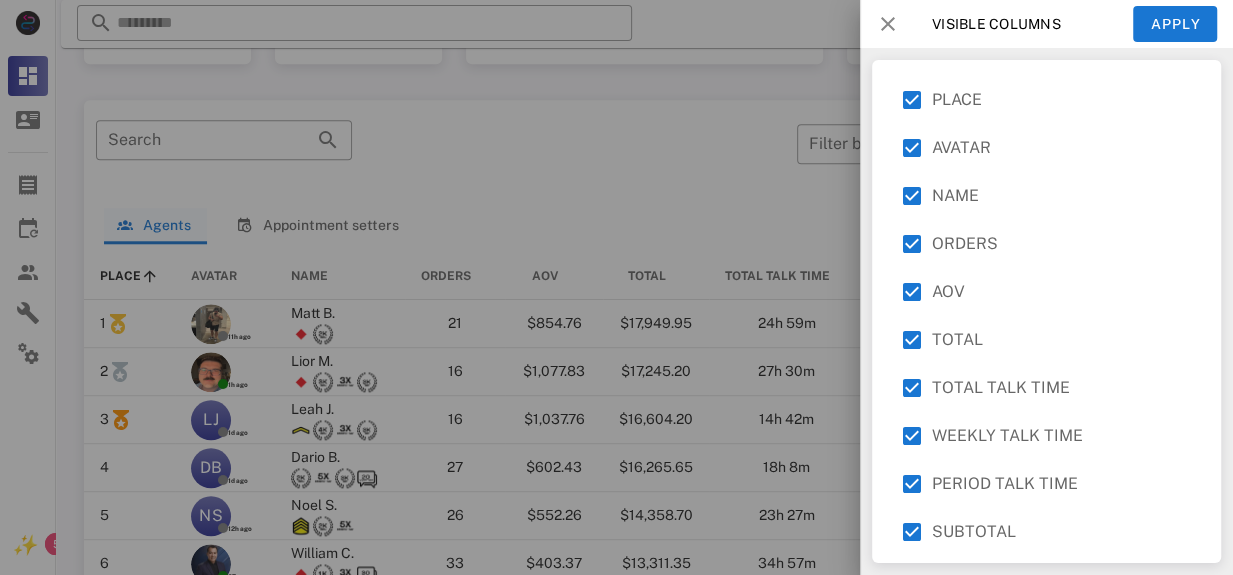 click at bounding box center [888, 24] 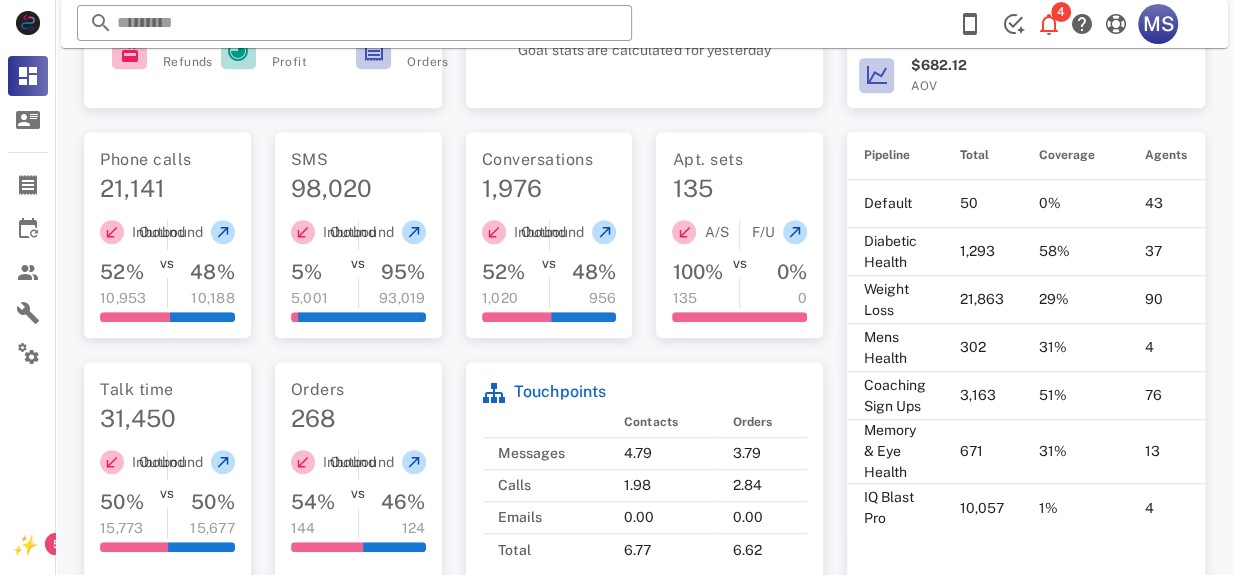 scroll, scrollTop: 501, scrollLeft: 0, axis: vertical 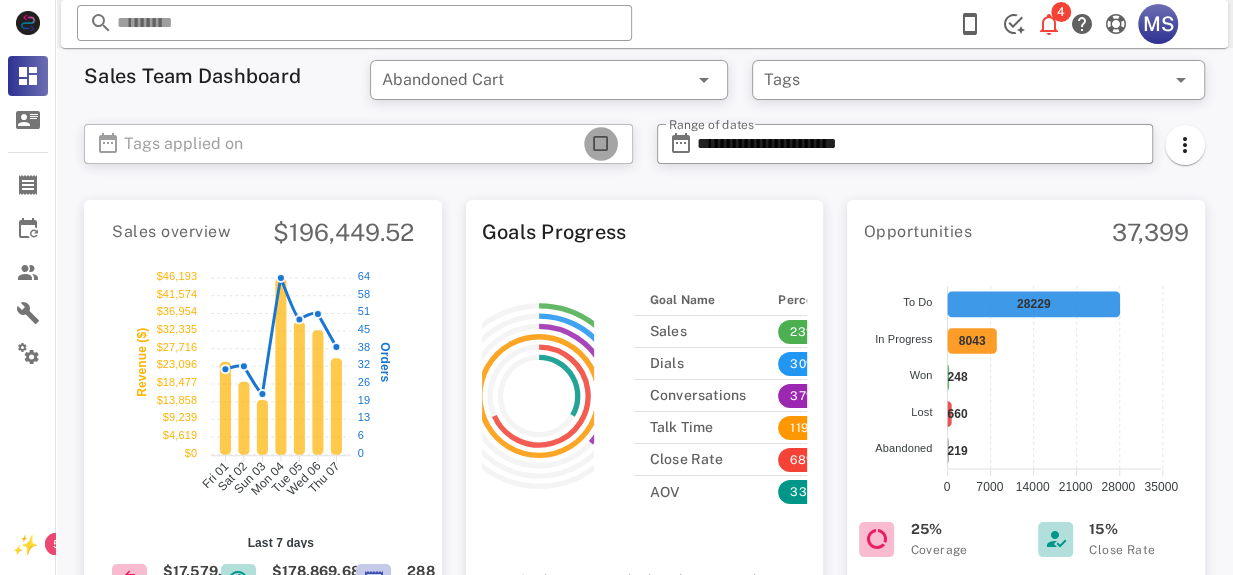 click at bounding box center (601, 144) 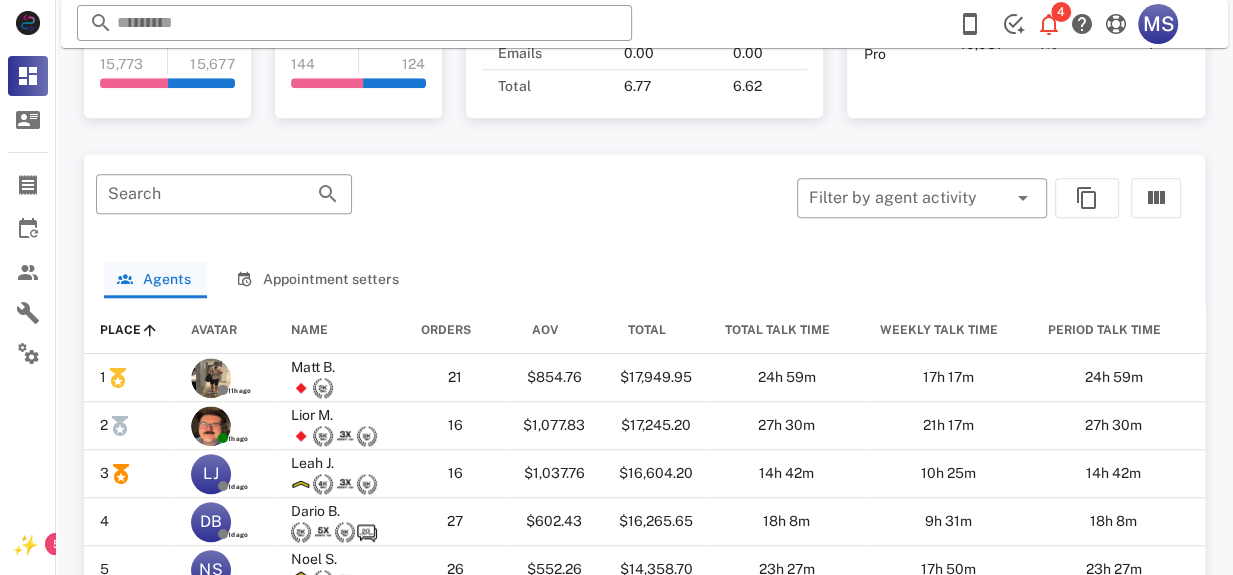 scroll, scrollTop: 644, scrollLeft: 0, axis: vertical 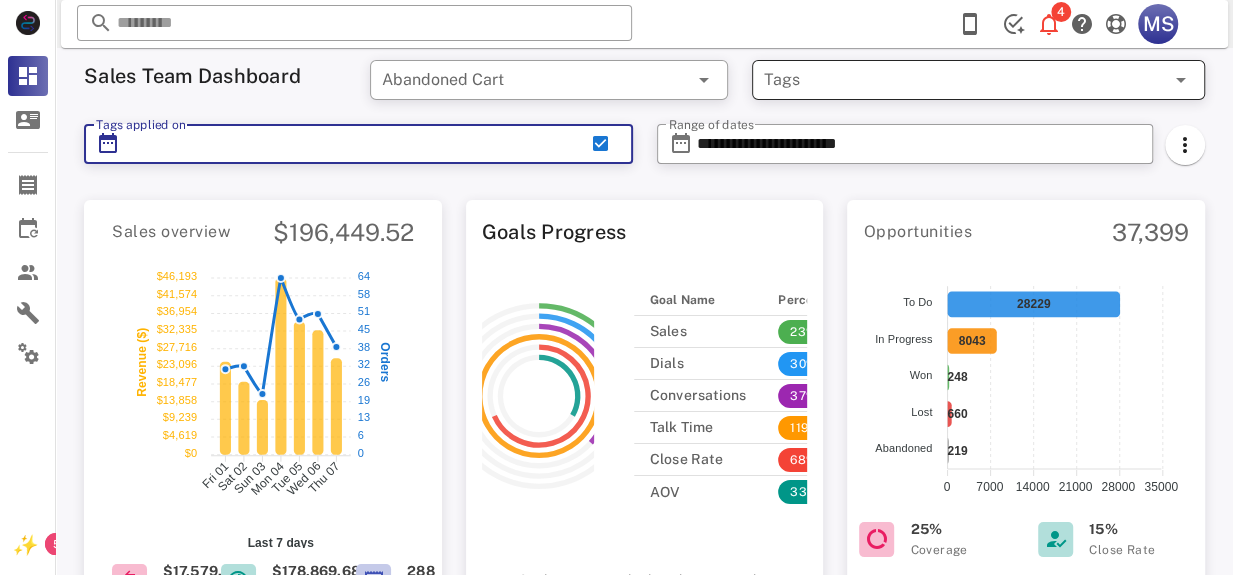 click at bounding box center [950, 80] 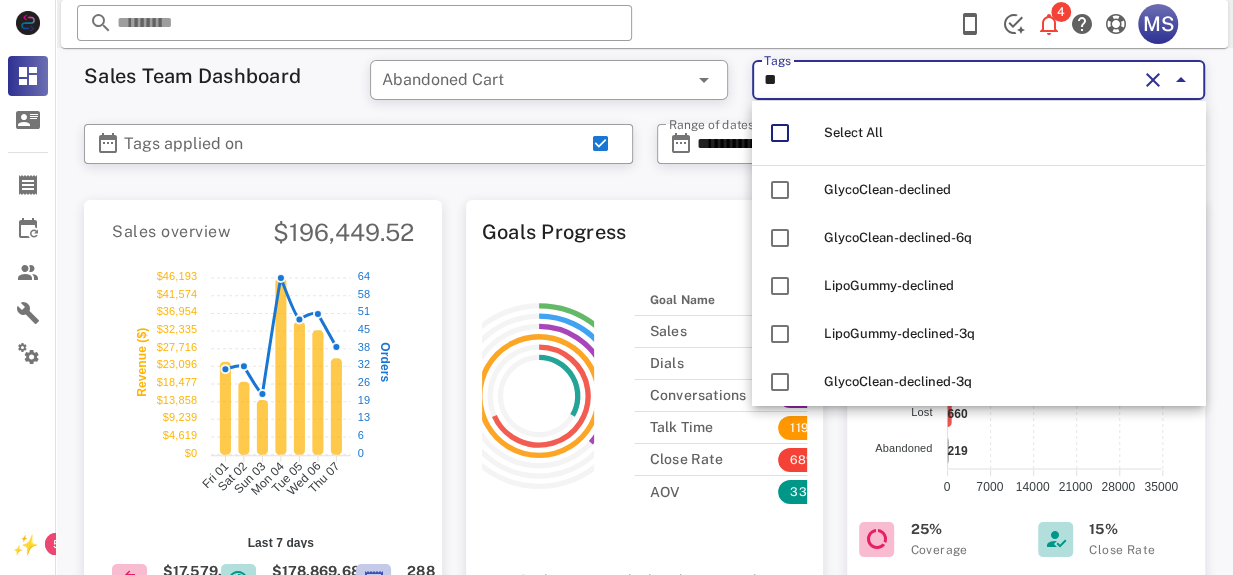 type on "*" 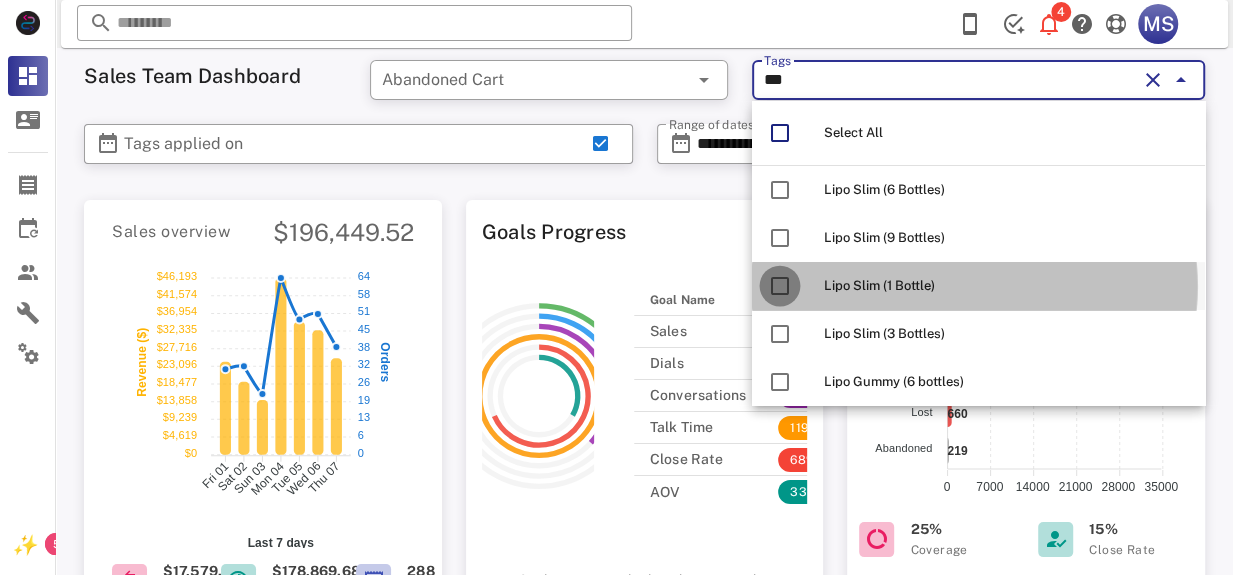 click at bounding box center [780, 286] 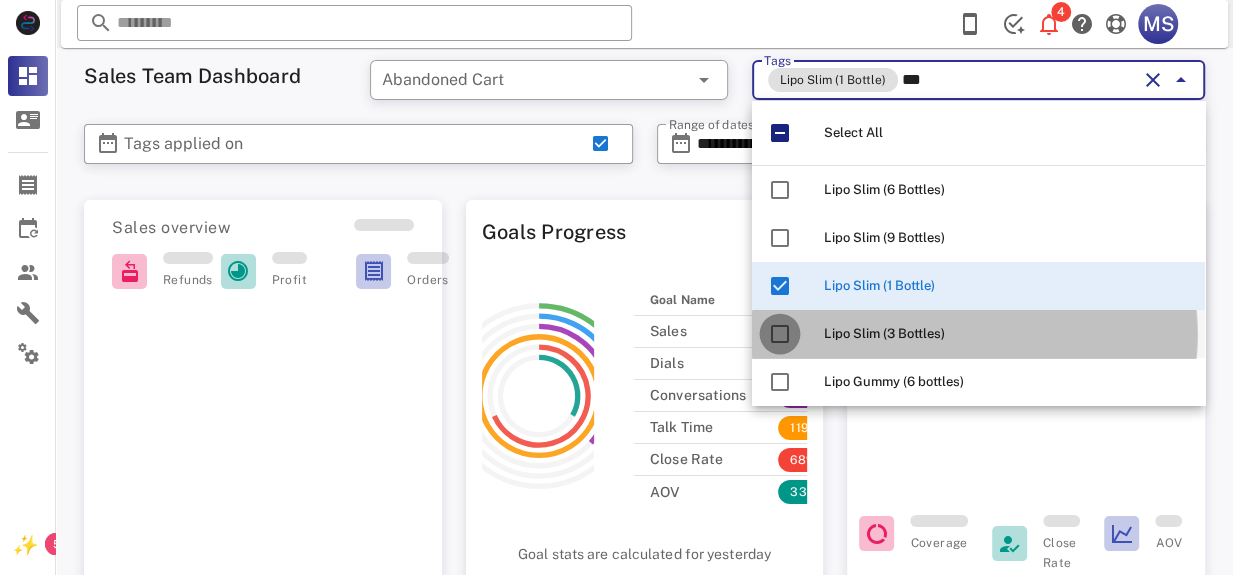 click at bounding box center (780, 334) 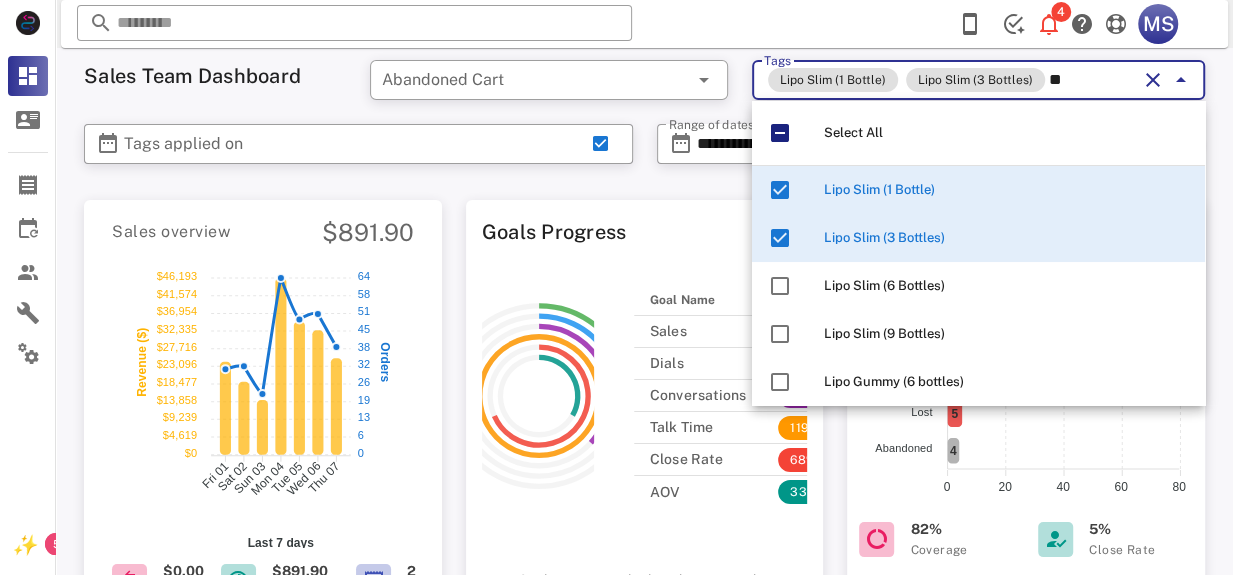 type on "*" 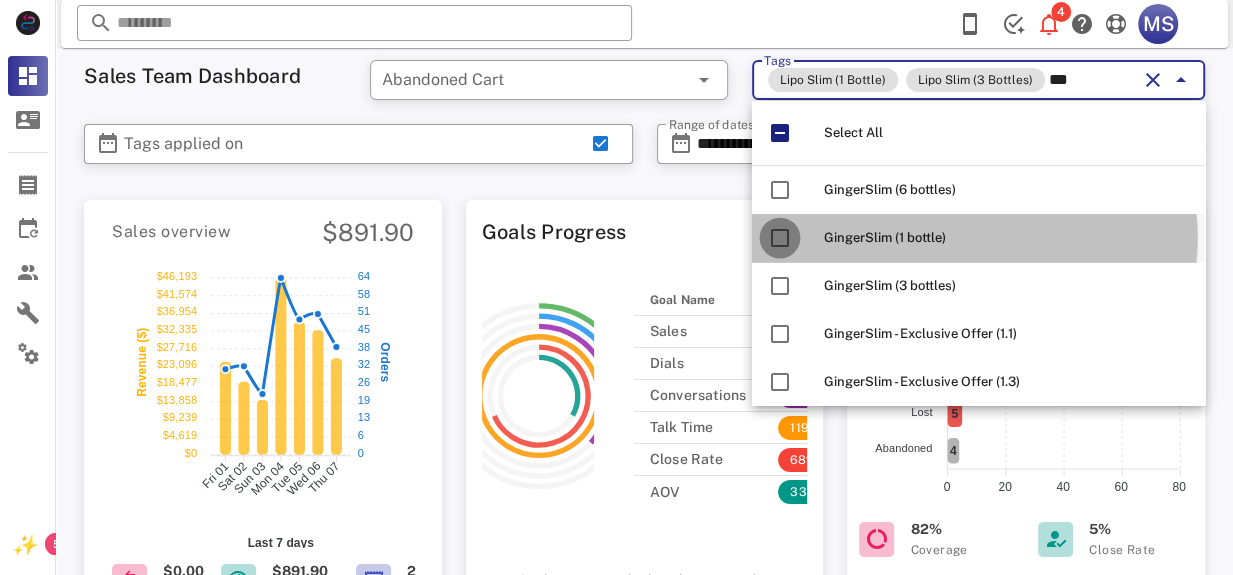 click at bounding box center (780, 238) 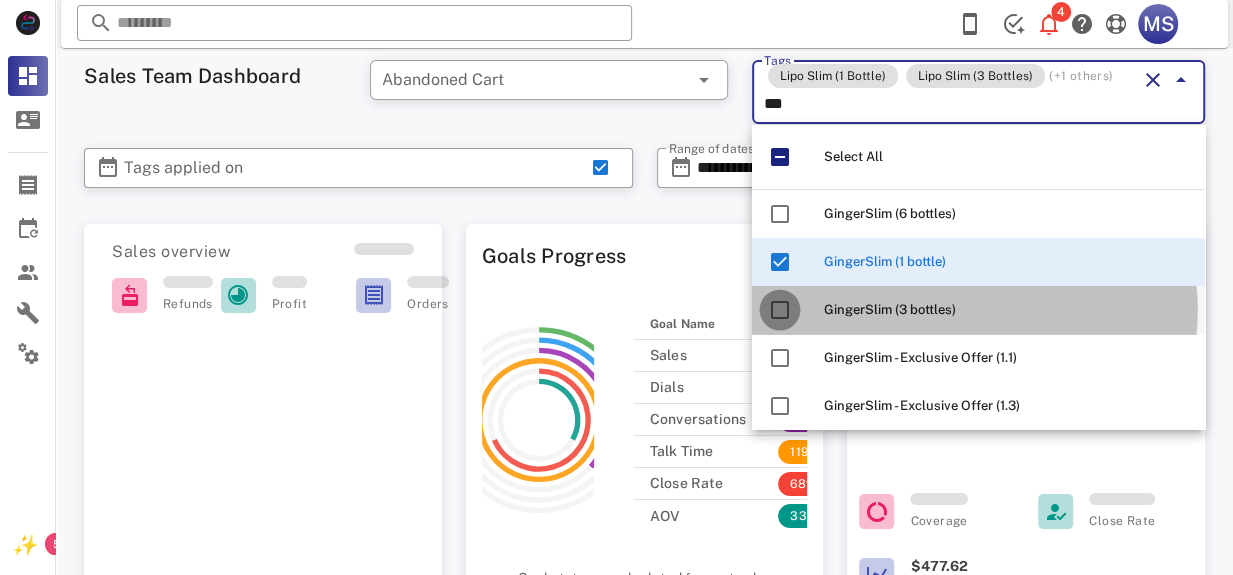 click at bounding box center [780, 310] 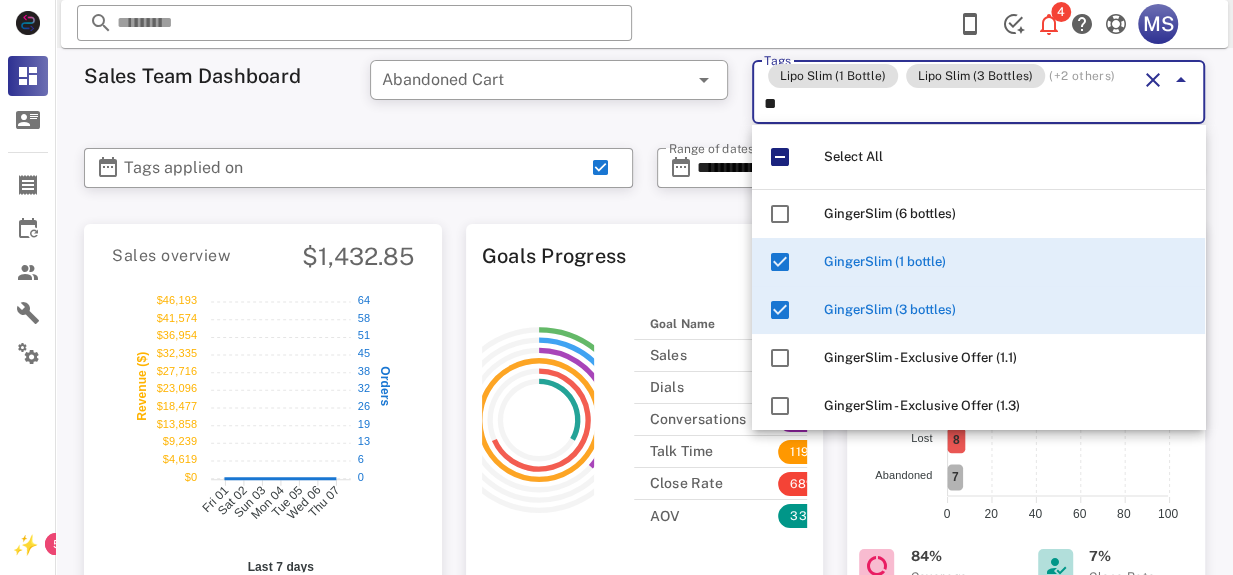 type on "*" 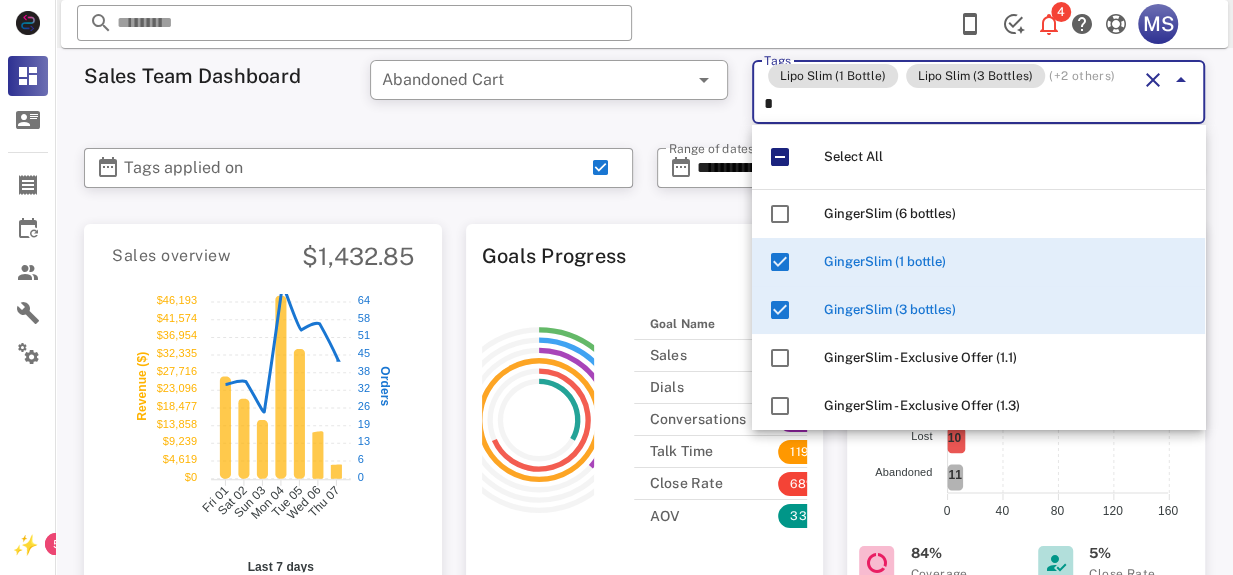 type 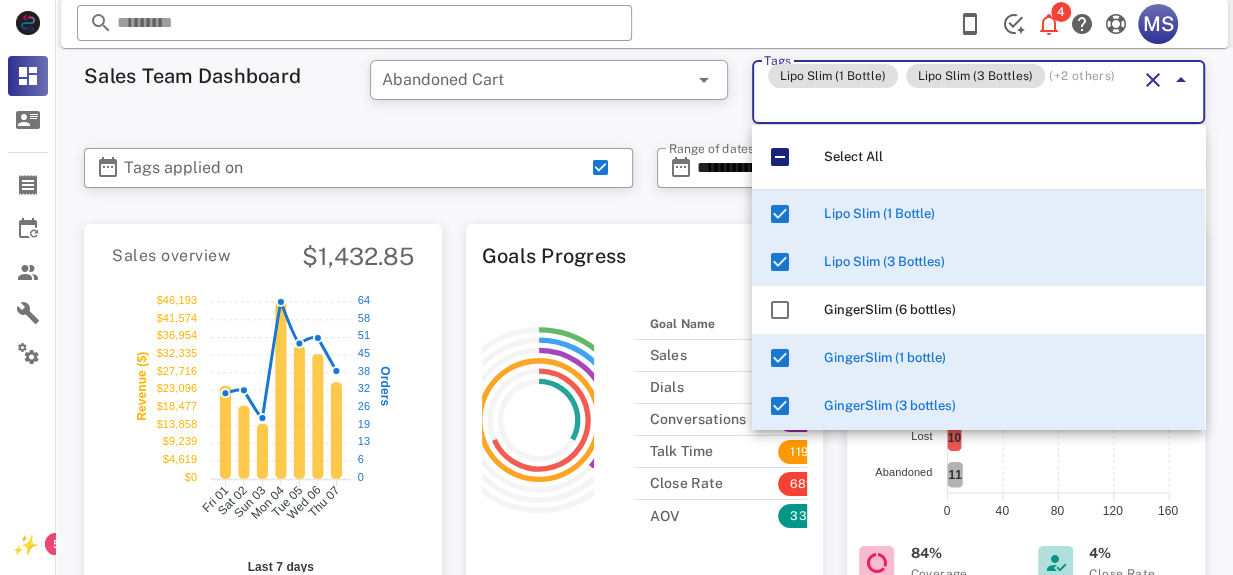 click on "​ Abandoned Cart" at bounding box center [549, 92] 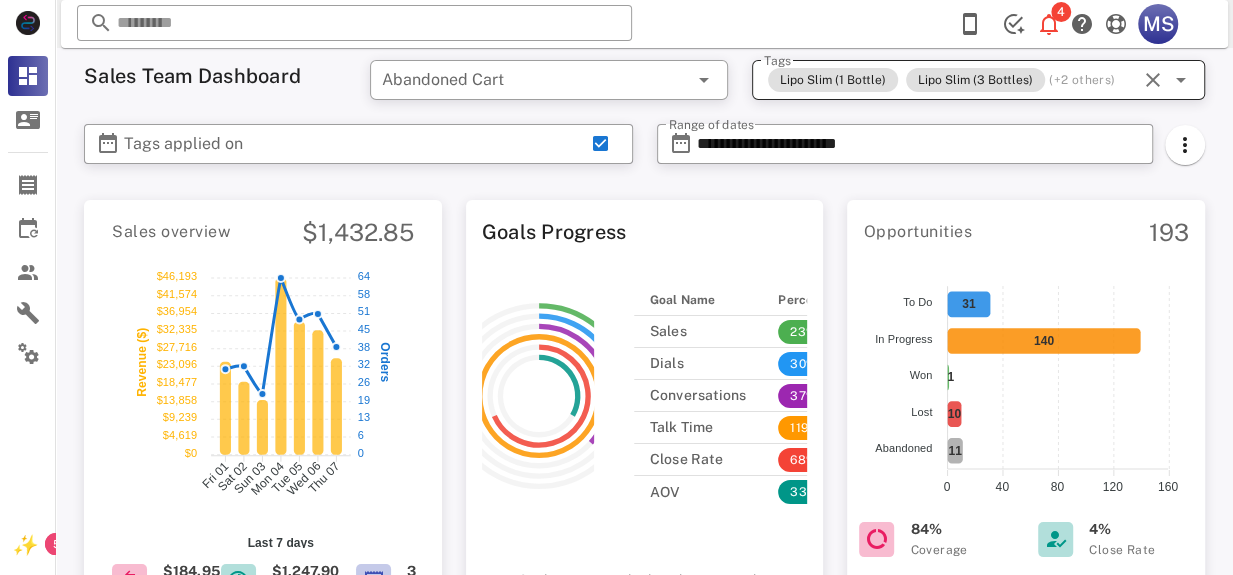 click at bounding box center [1181, 80] 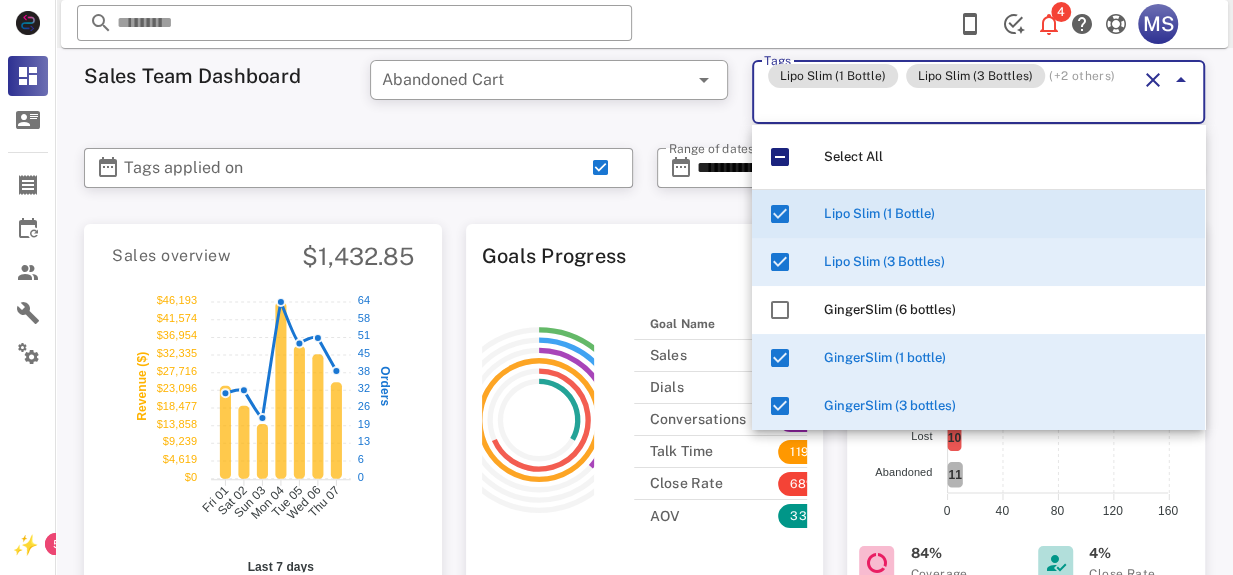 click on "​ Abandoned Cart" at bounding box center [549, 92] 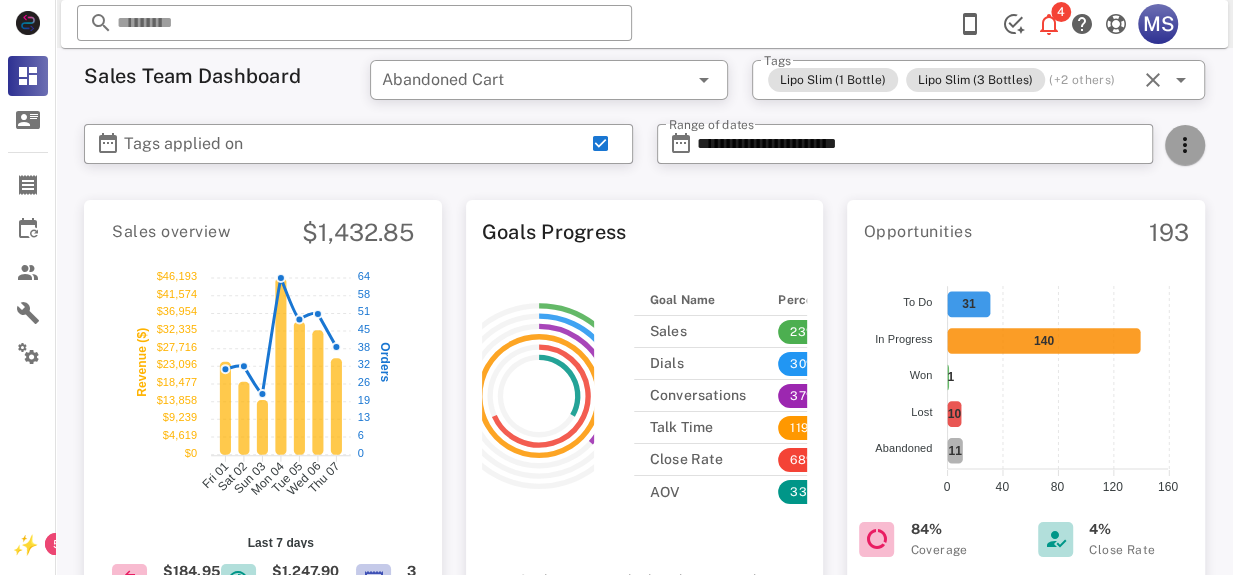 click at bounding box center (1185, 145) 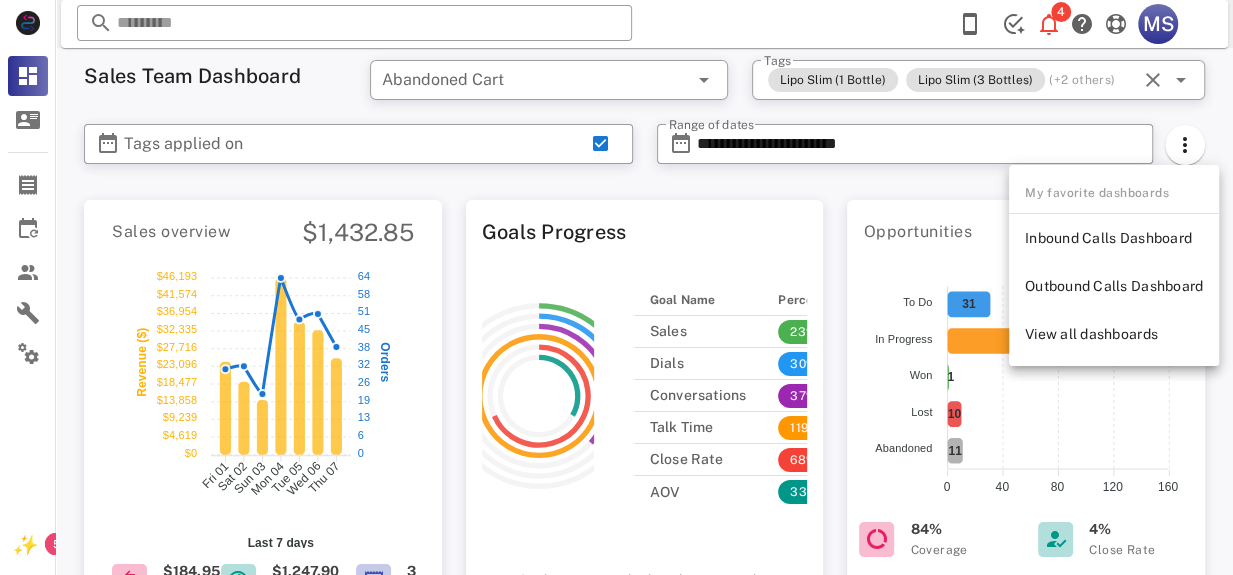 click on "​ Tags Lipo Slim (1 Bottle) Lipo Slim (3 Bottles)  (+2 others)" at bounding box center (978, 80) 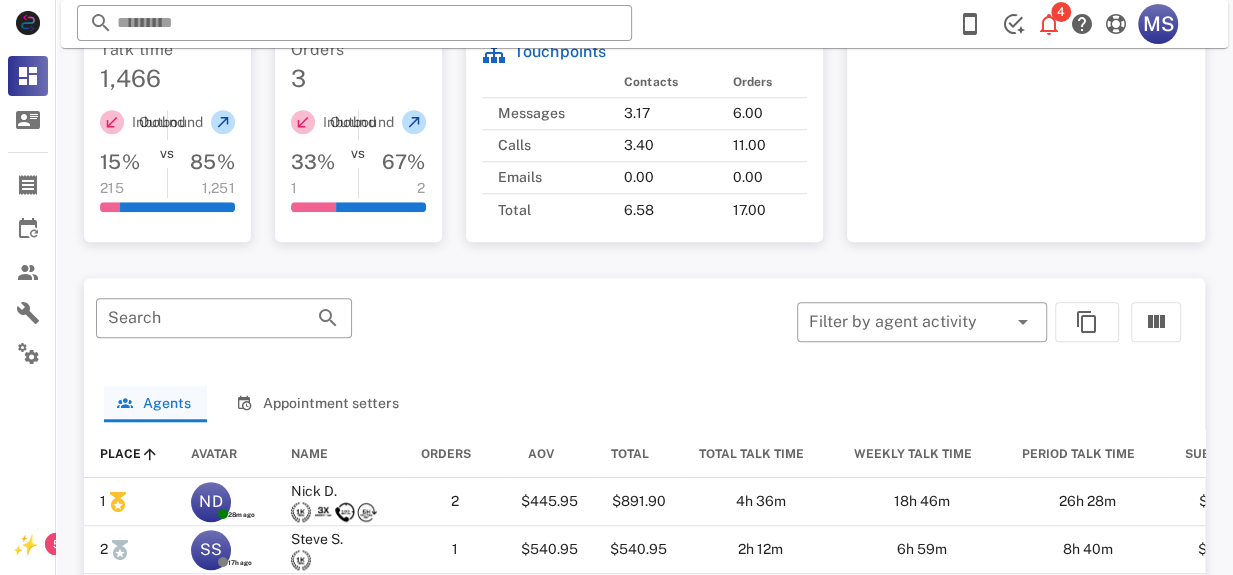 scroll, scrollTop: 910, scrollLeft: 0, axis: vertical 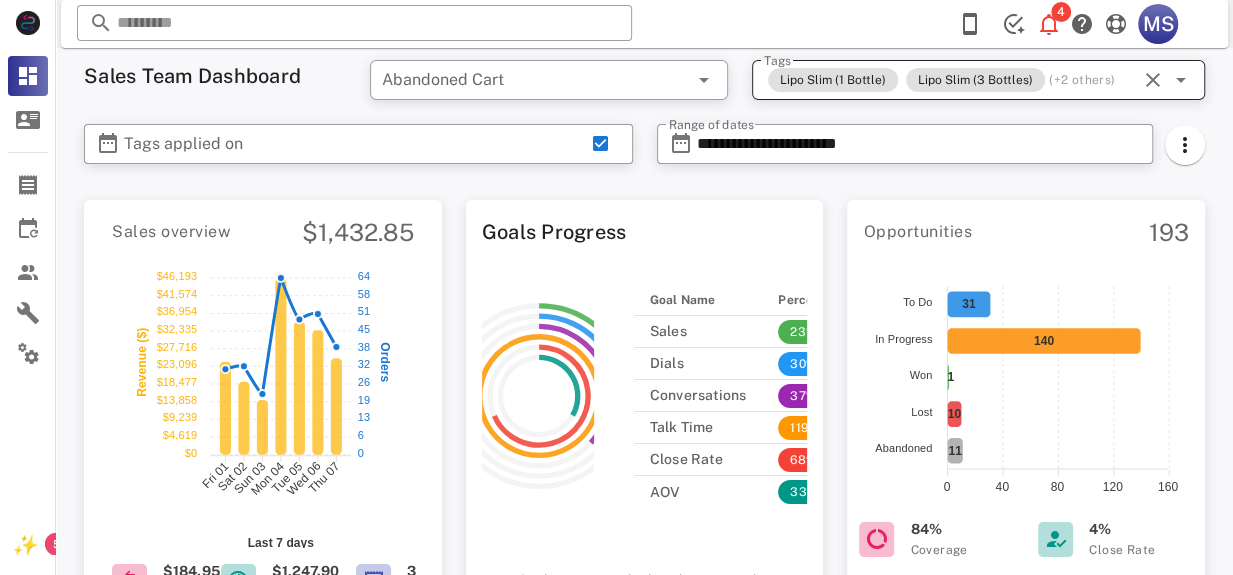 click at bounding box center [1153, 80] 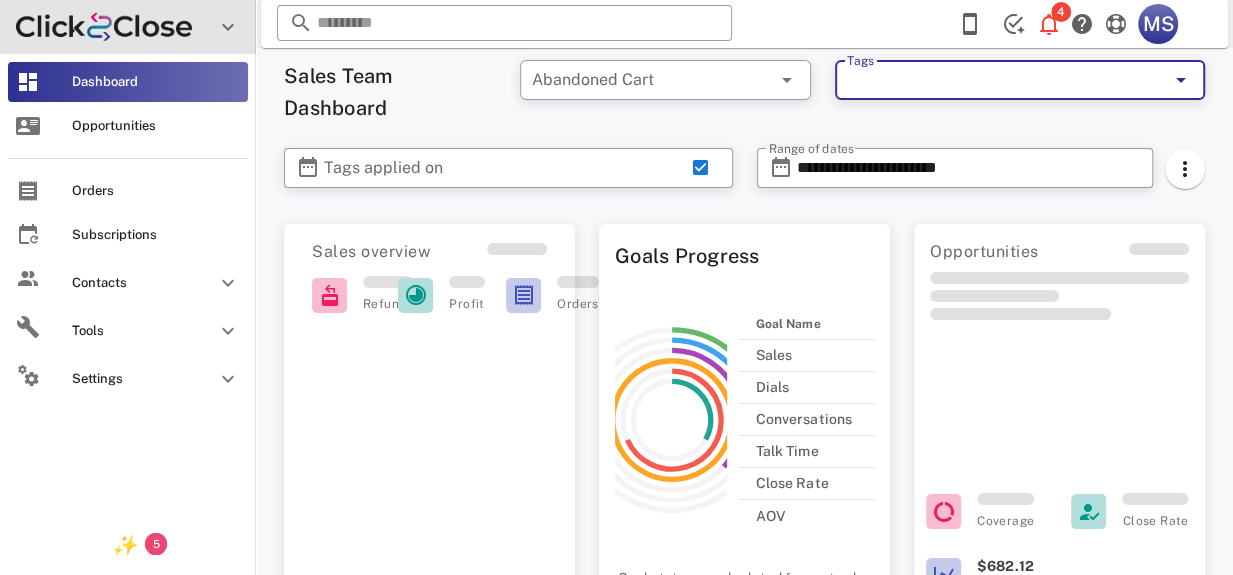click at bounding box center (104, 27) 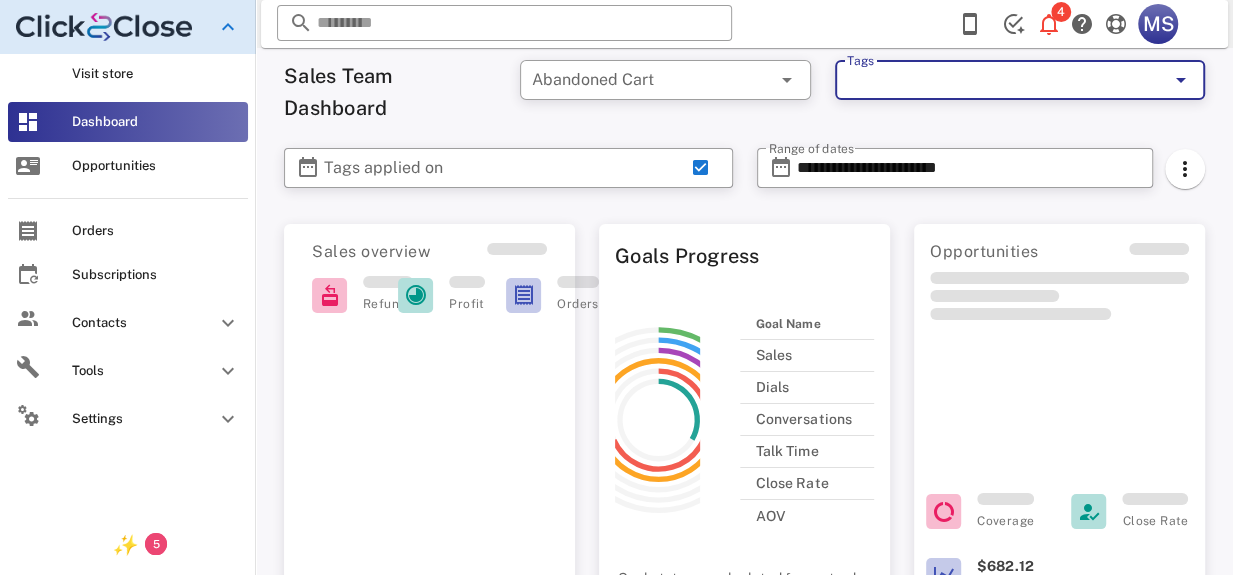 click at bounding box center (104, 27) 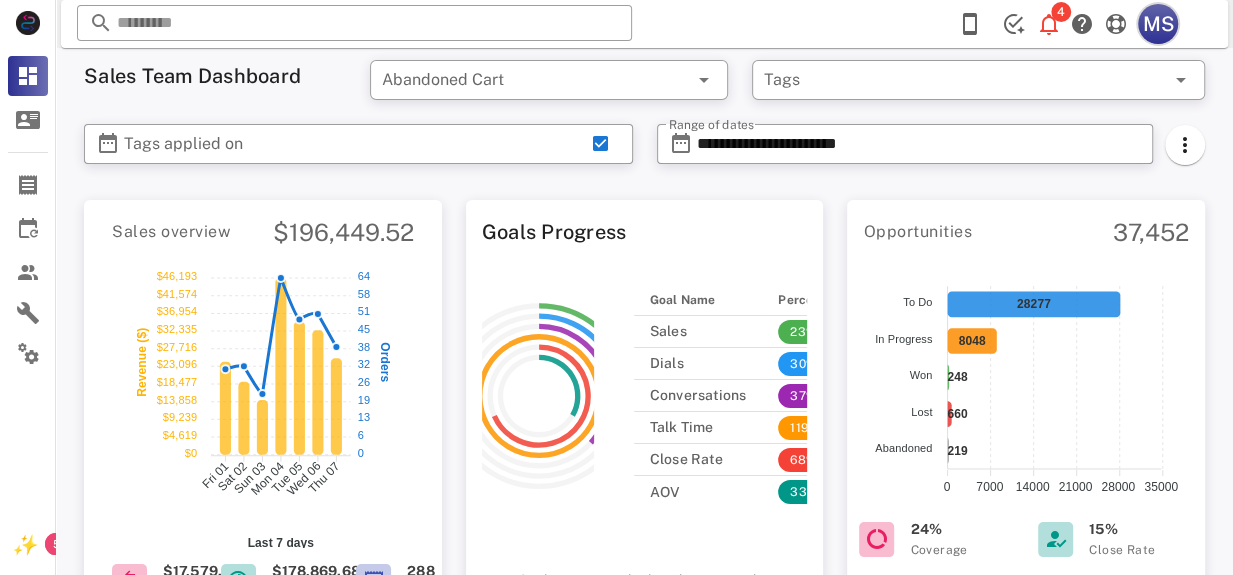 click on "MS" at bounding box center (1158, 24) 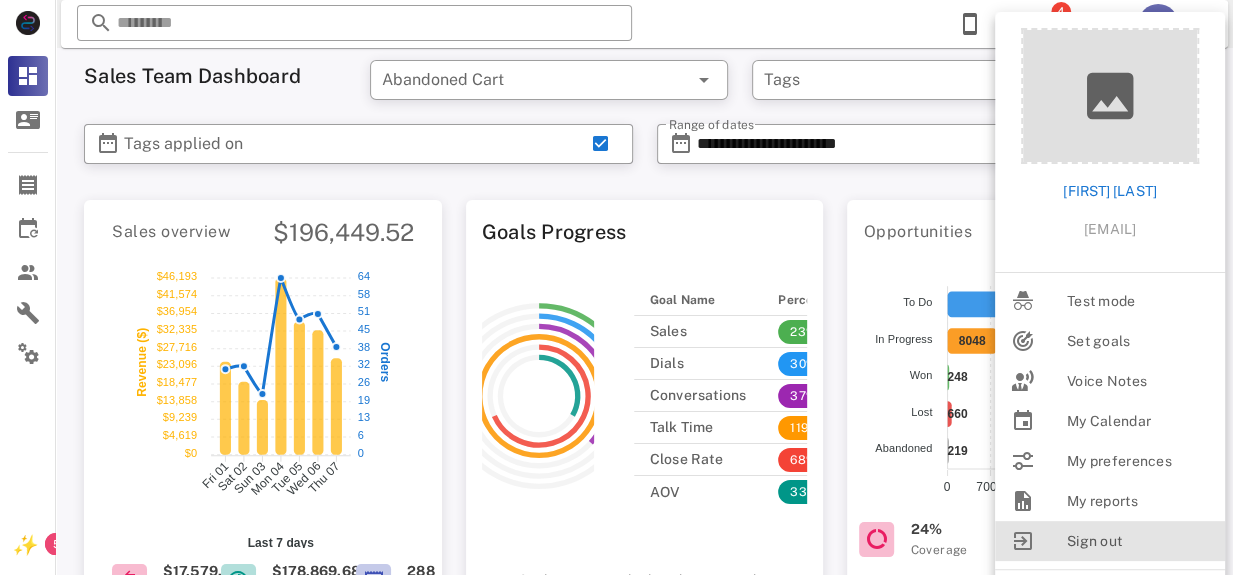 click on "Sign out" at bounding box center [1138, 541] 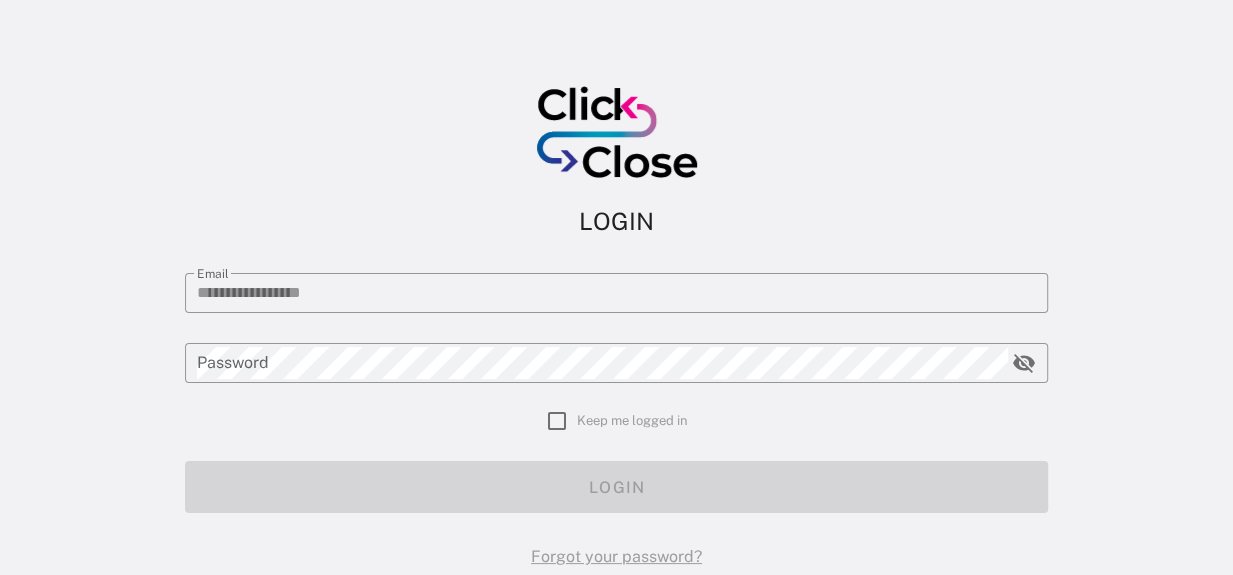 type on "**********" 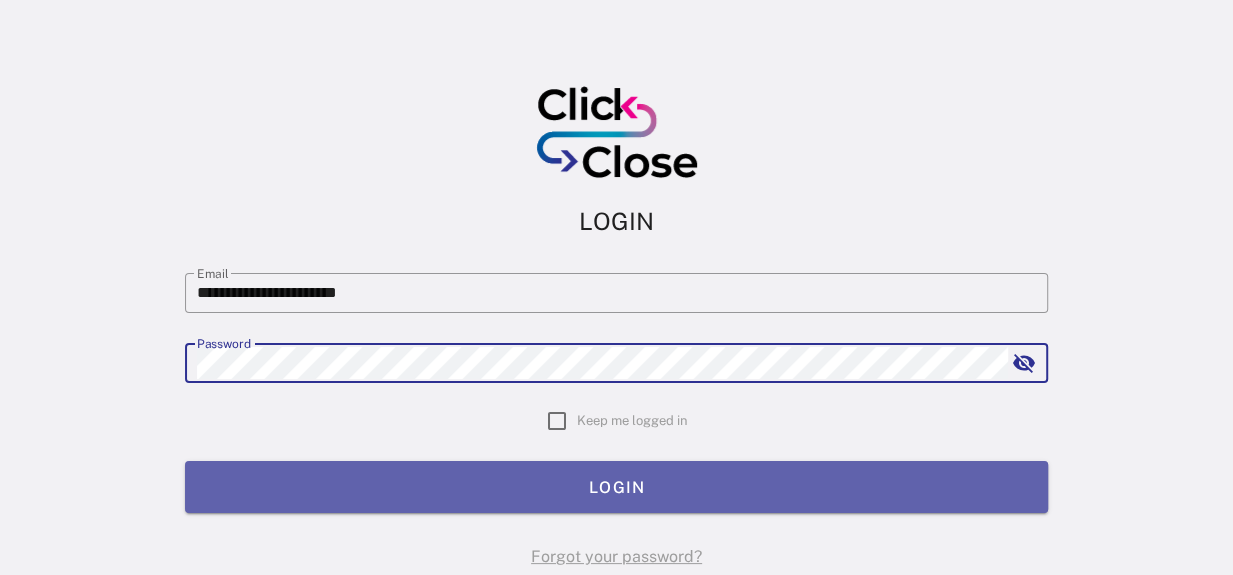 click on "LOGIN" at bounding box center [616, 487] 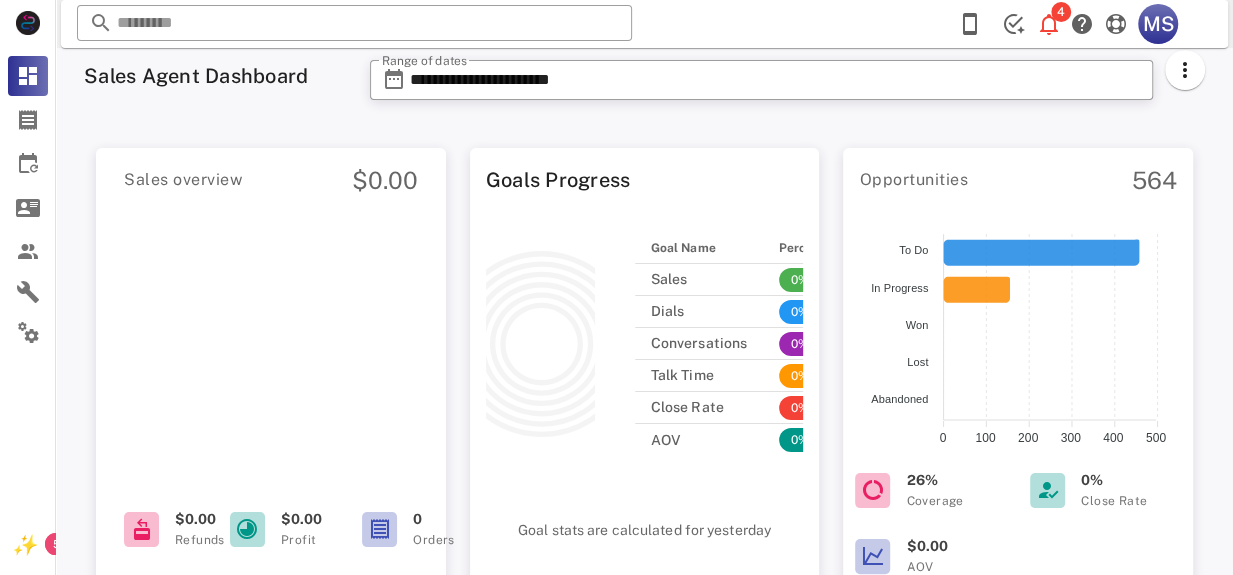 scroll, scrollTop: 0, scrollLeft: 0, axis: both 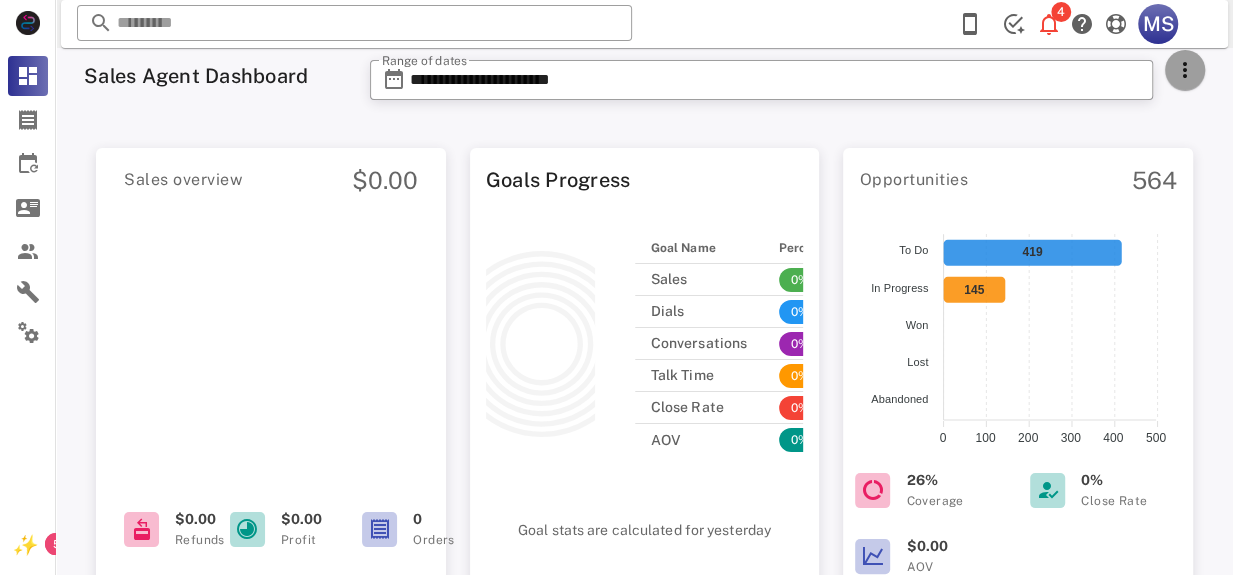 click at bounding box center (1185, 70) 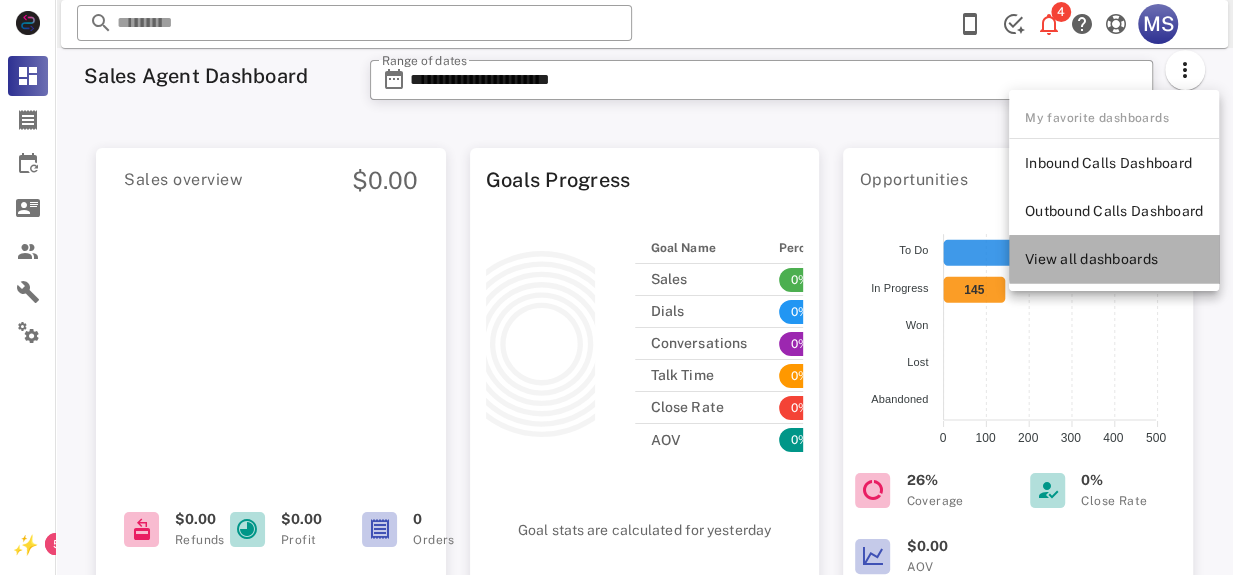 click on "View all dashboards" at bounding box center (1114, 259) 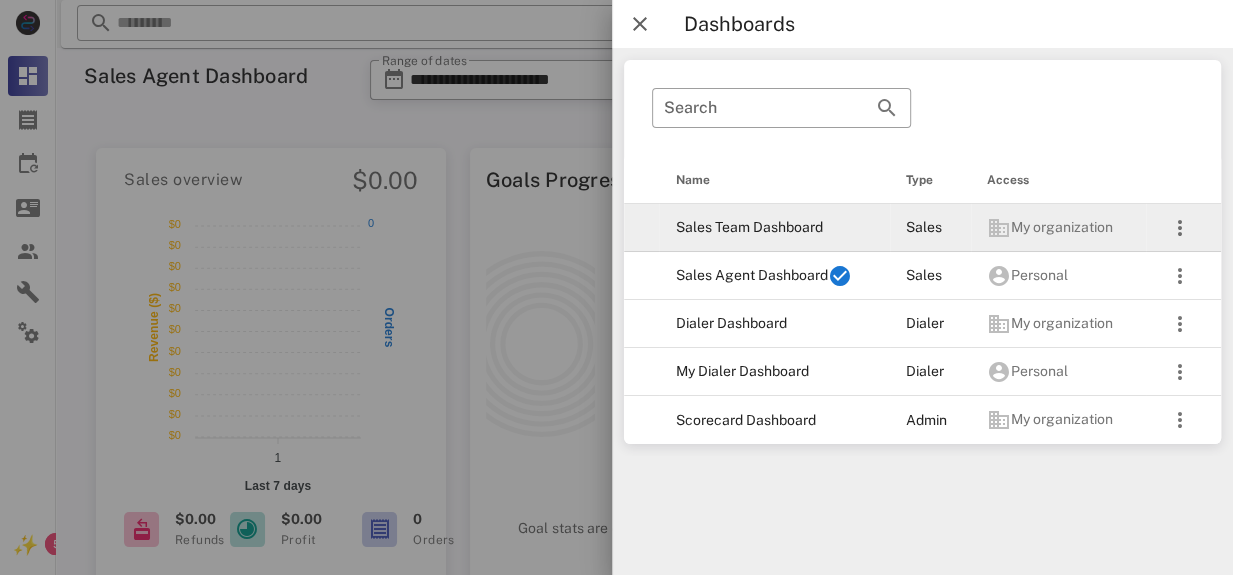 click on "Sales Team Dashboard" at bounding box center [774, 228] 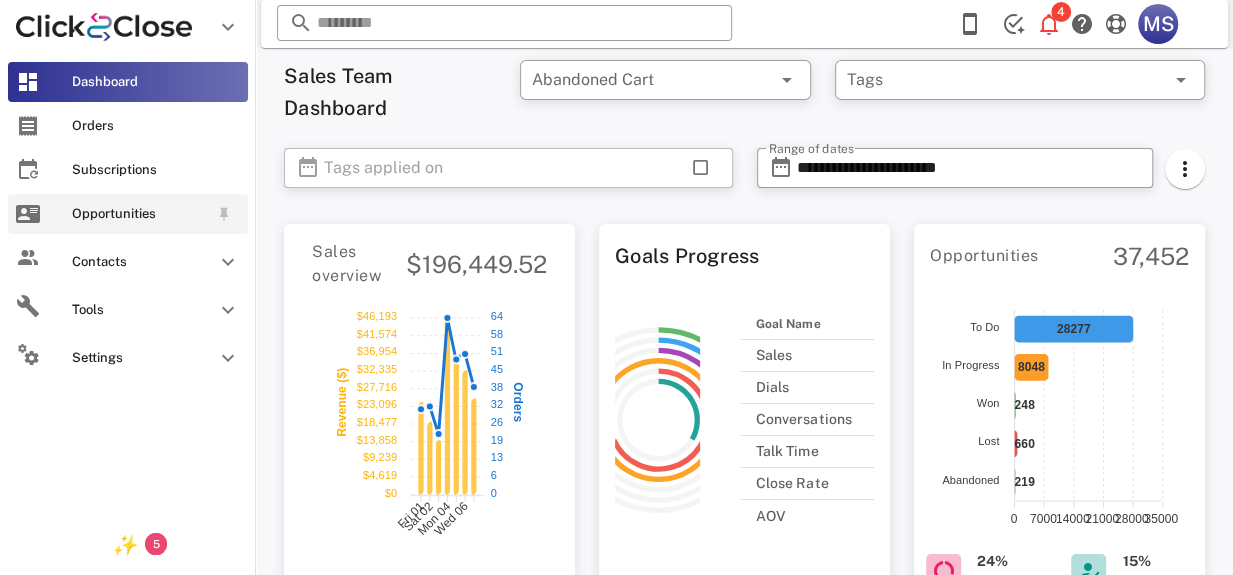 click on "Opportunities" at bounding box center [140, 214] 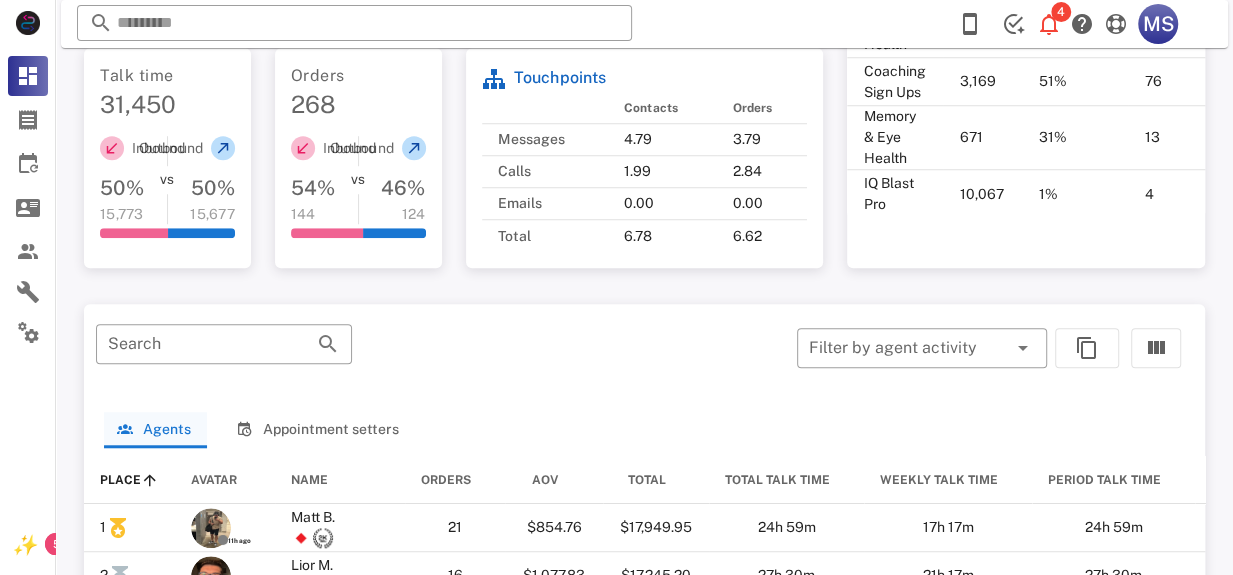 scroll, scrollTop: 893, scrollLeft: 0, axis: vertical 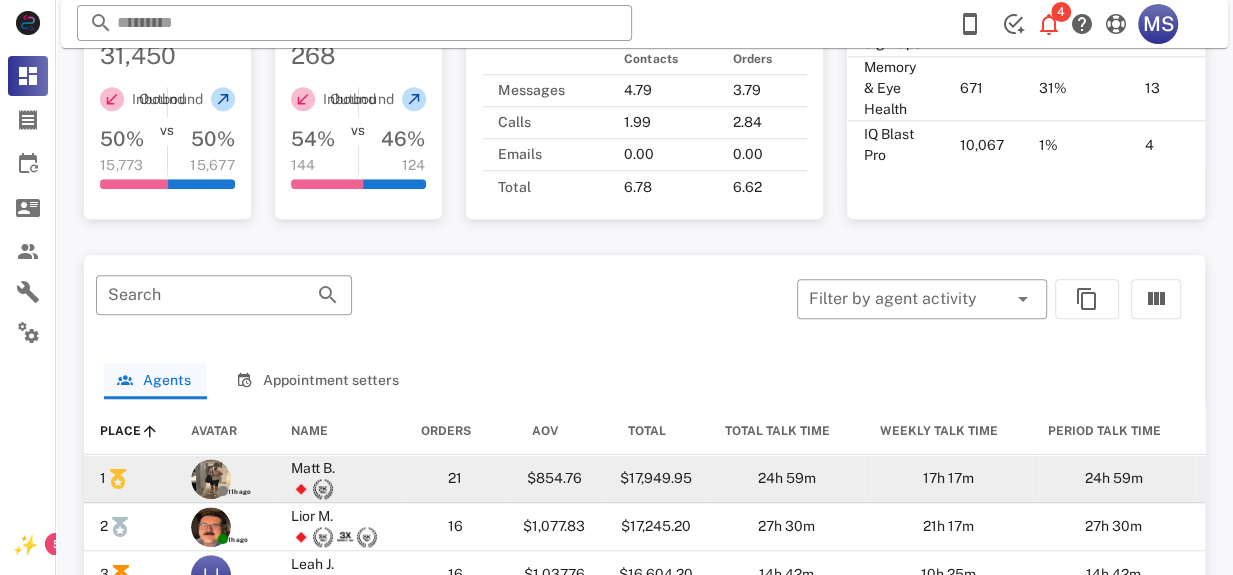click on "17h 17m" at bounding box center [948, 479] 